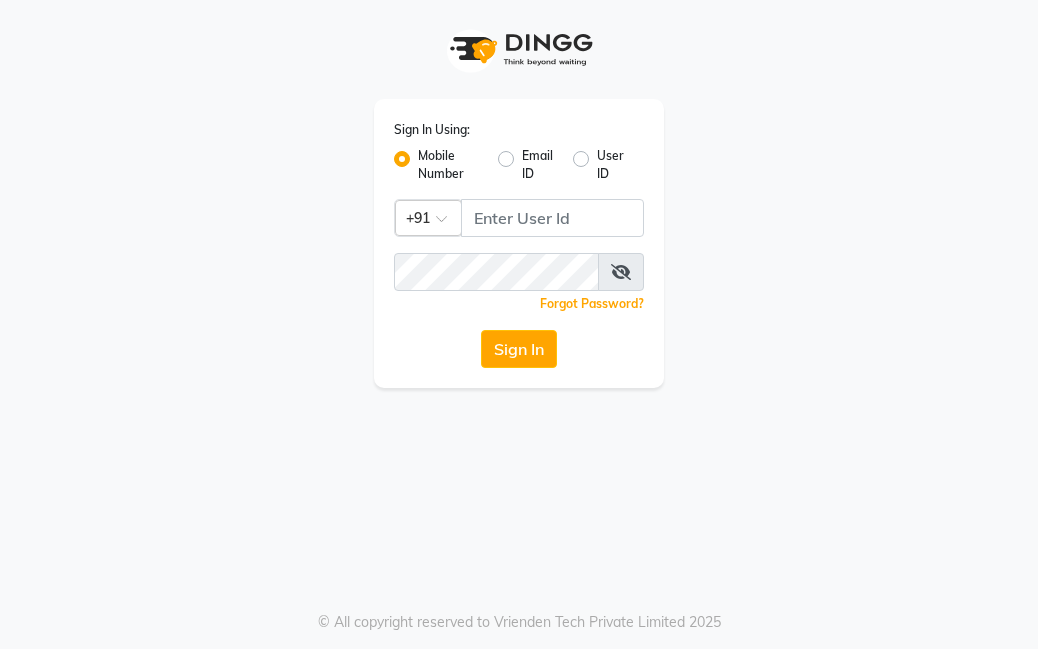 scroll, scrollTop: 0, scrollLeft: 0, axis: both 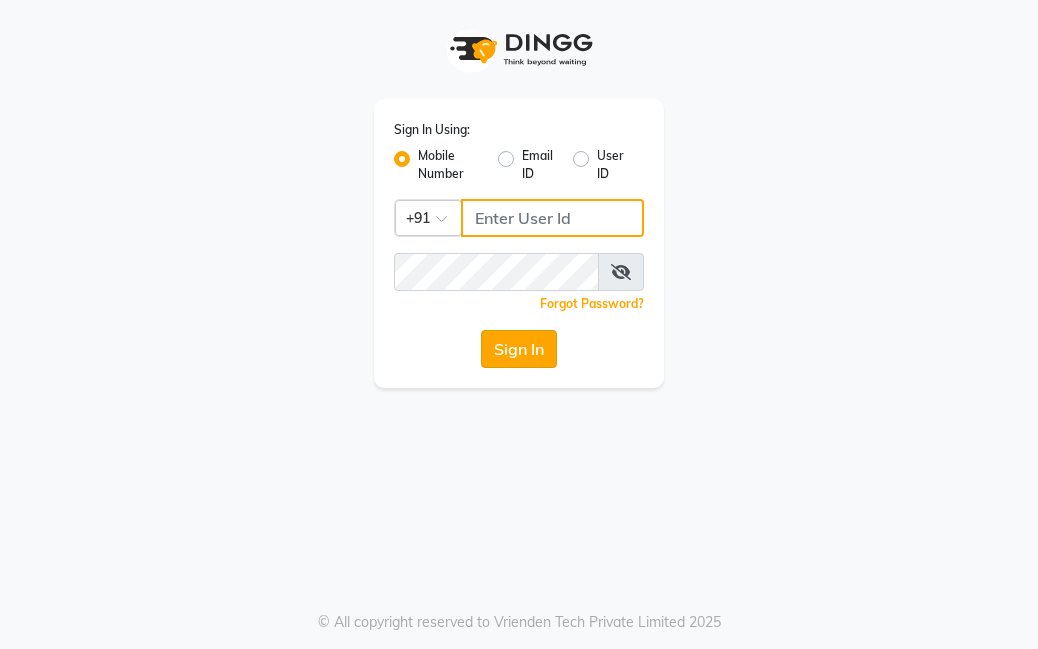 type on "[PHONE]" 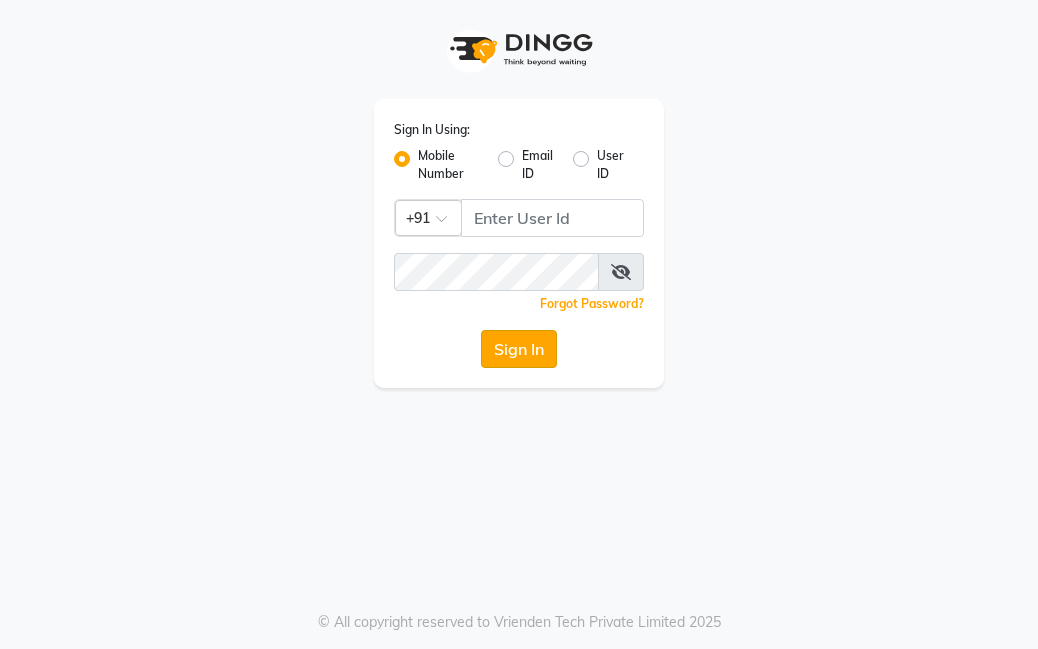 click on "Sign In" 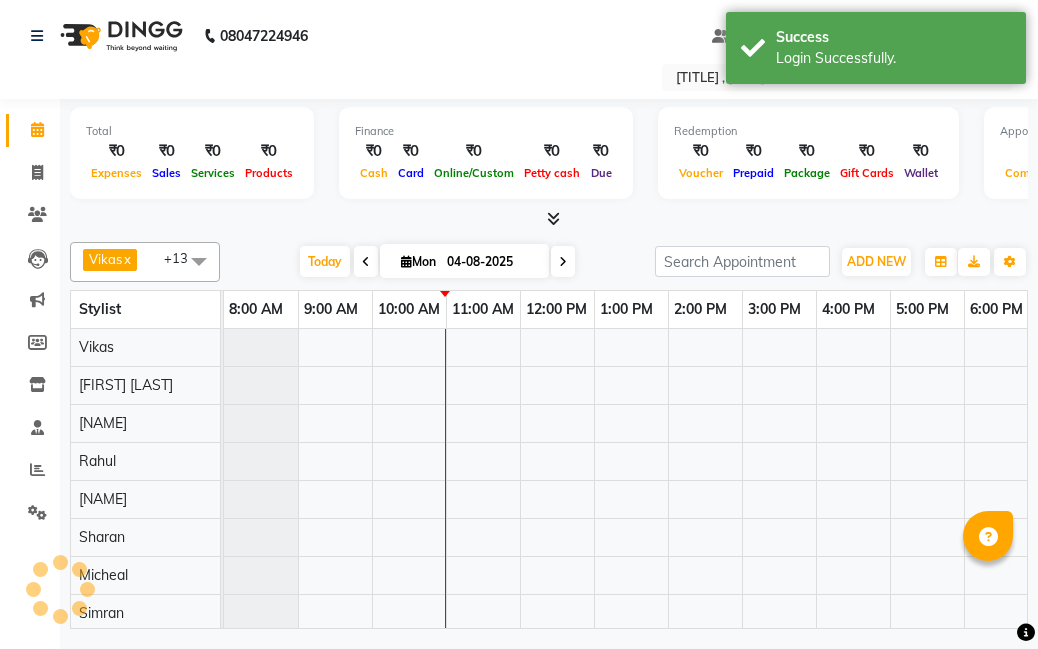 scroll, scrollTop: 0, scrollLeft: 0, axis: both 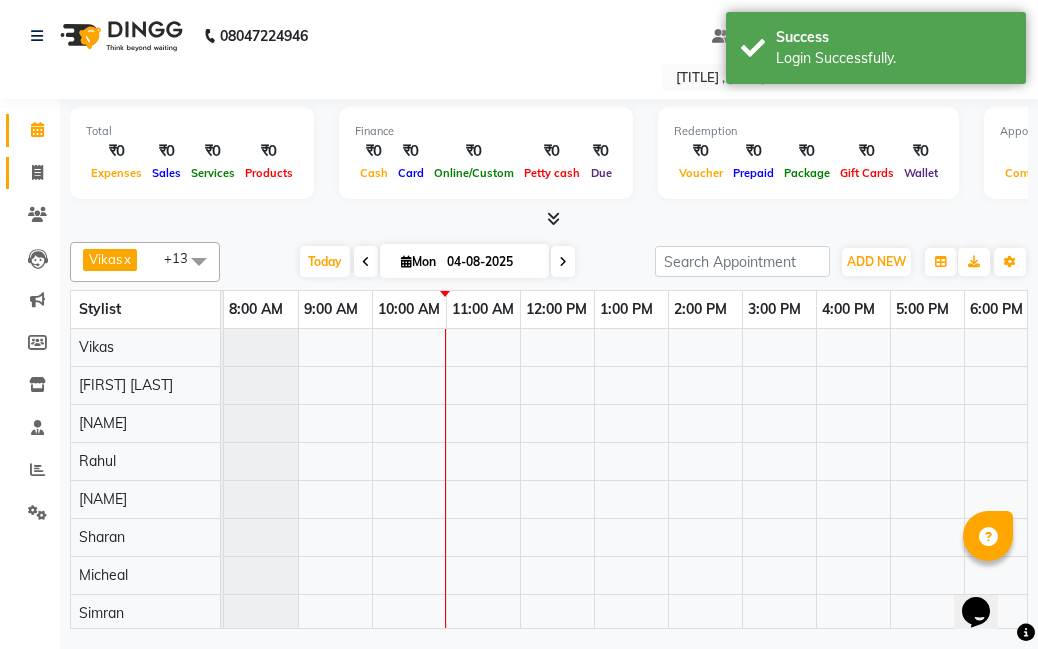 click on "Invoice" 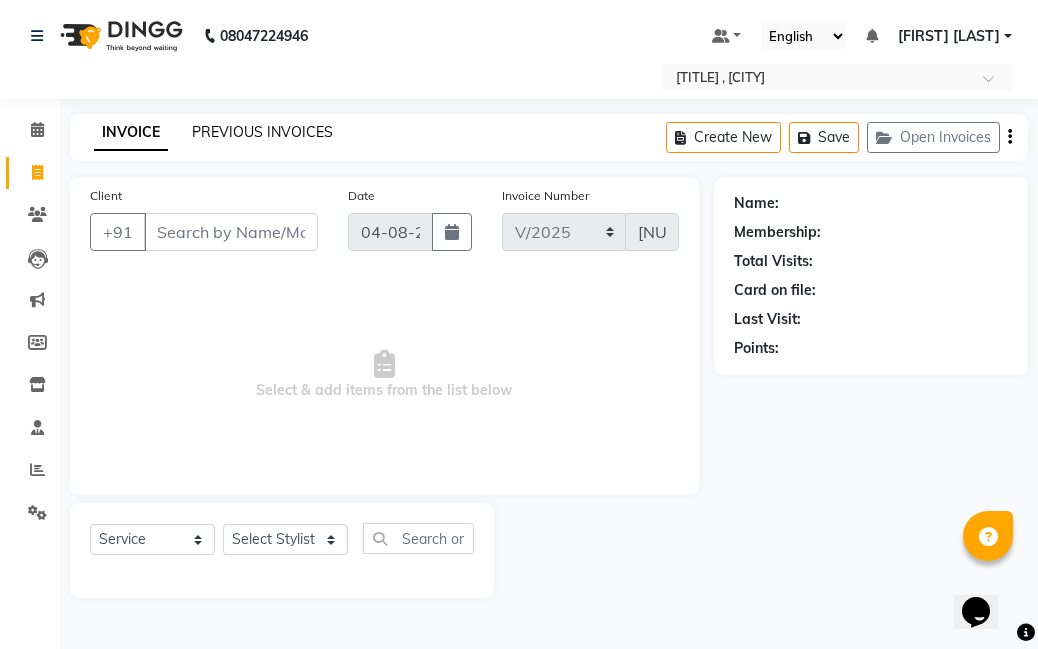 click on "PREVIOUS INVOICES" 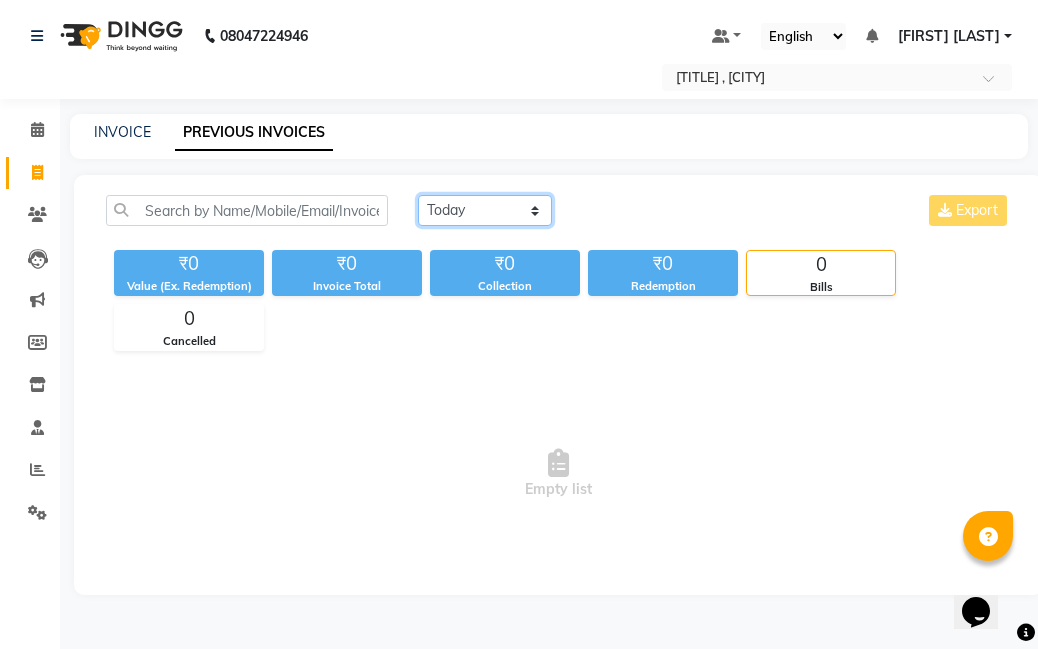 click on "Today Yesterday Custom Range" 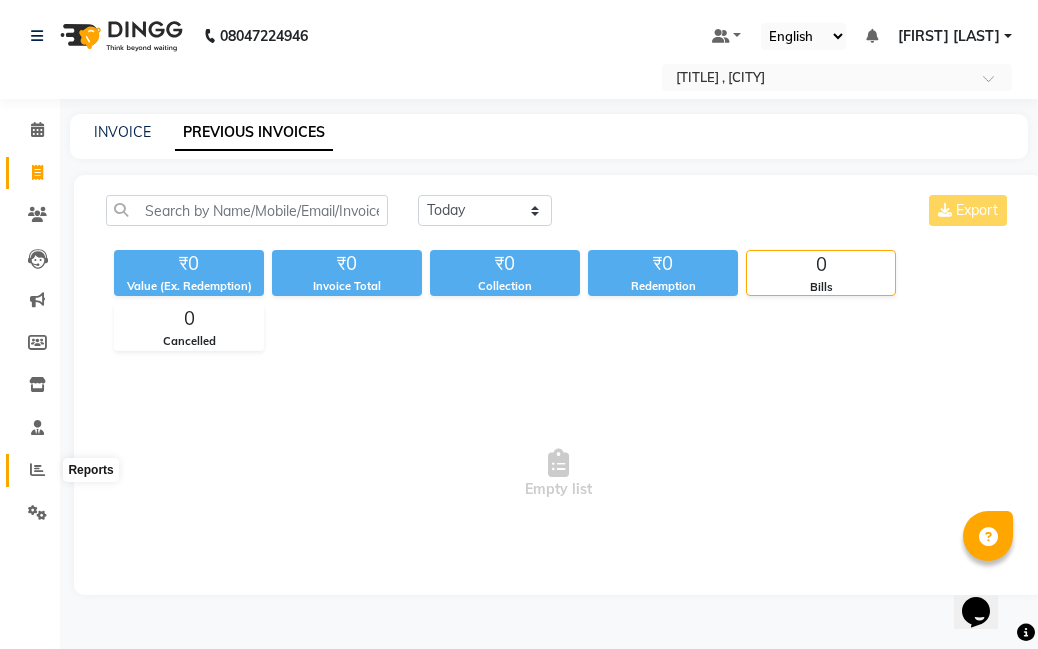 click 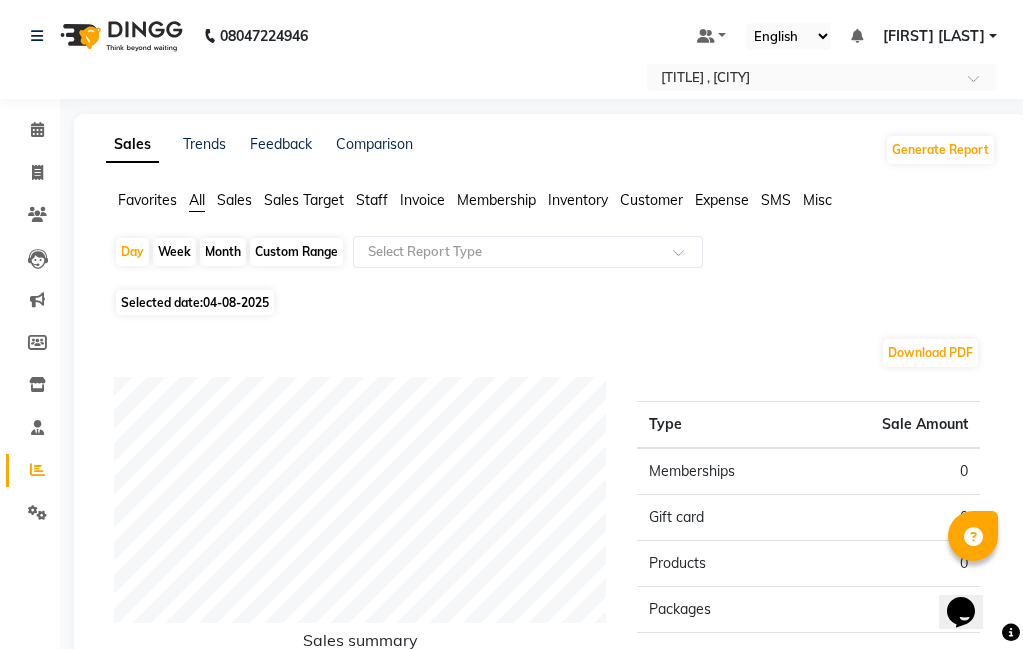 click on "Sales" 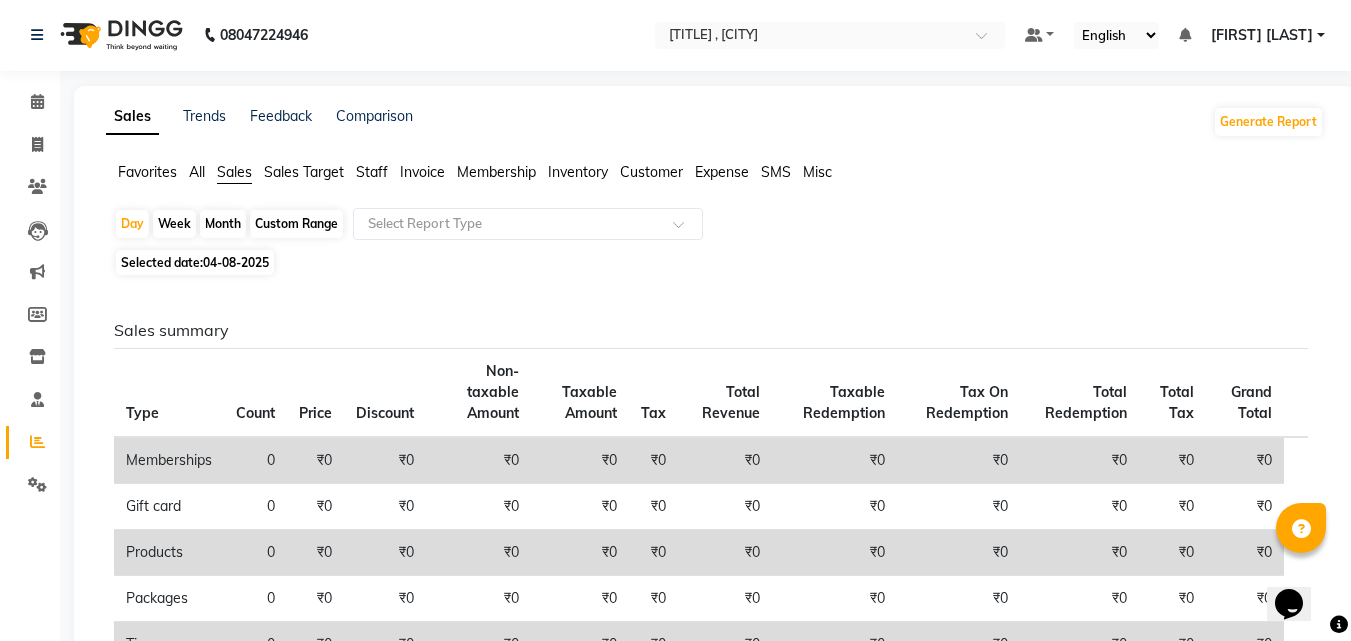 scroll, scrollTop: 0, scrollLeft: 0, axis: both 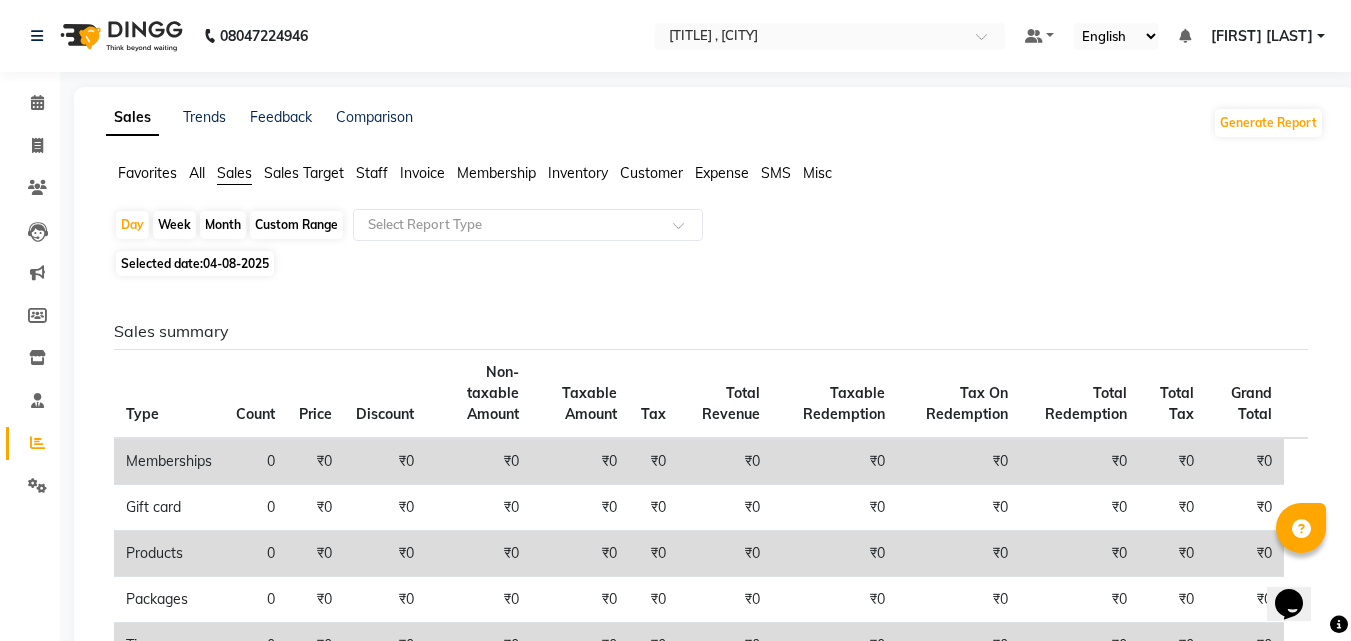 click on "Custom Range" 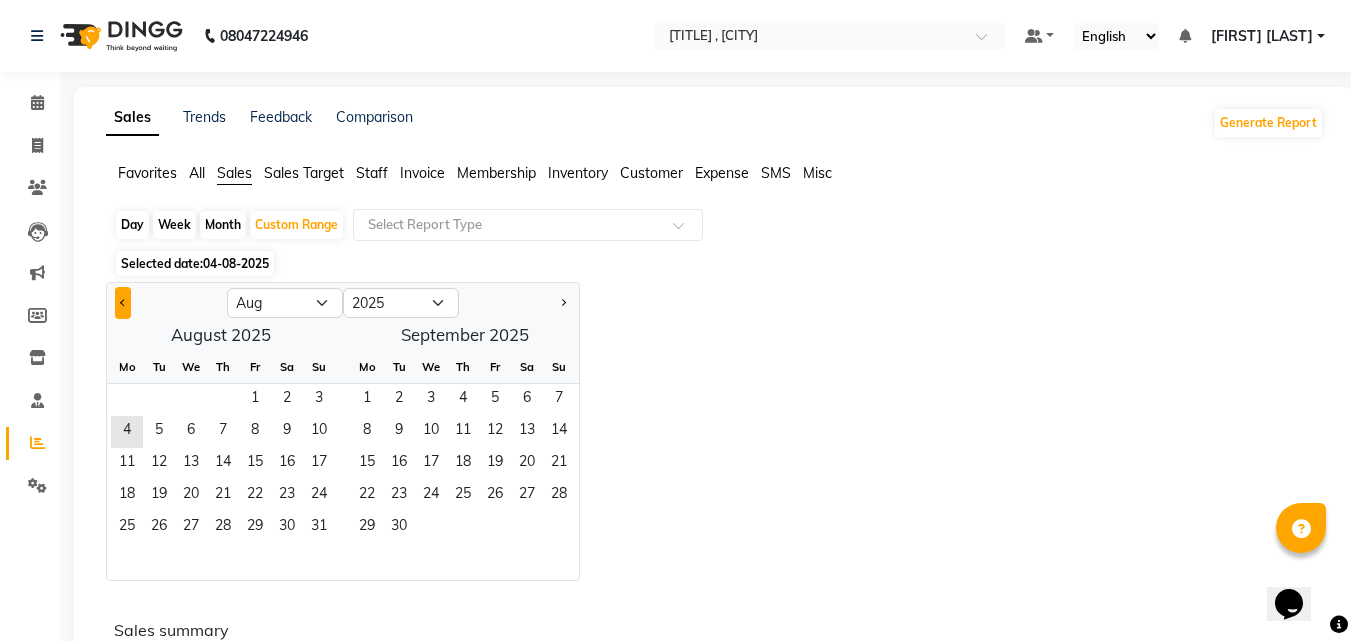 click 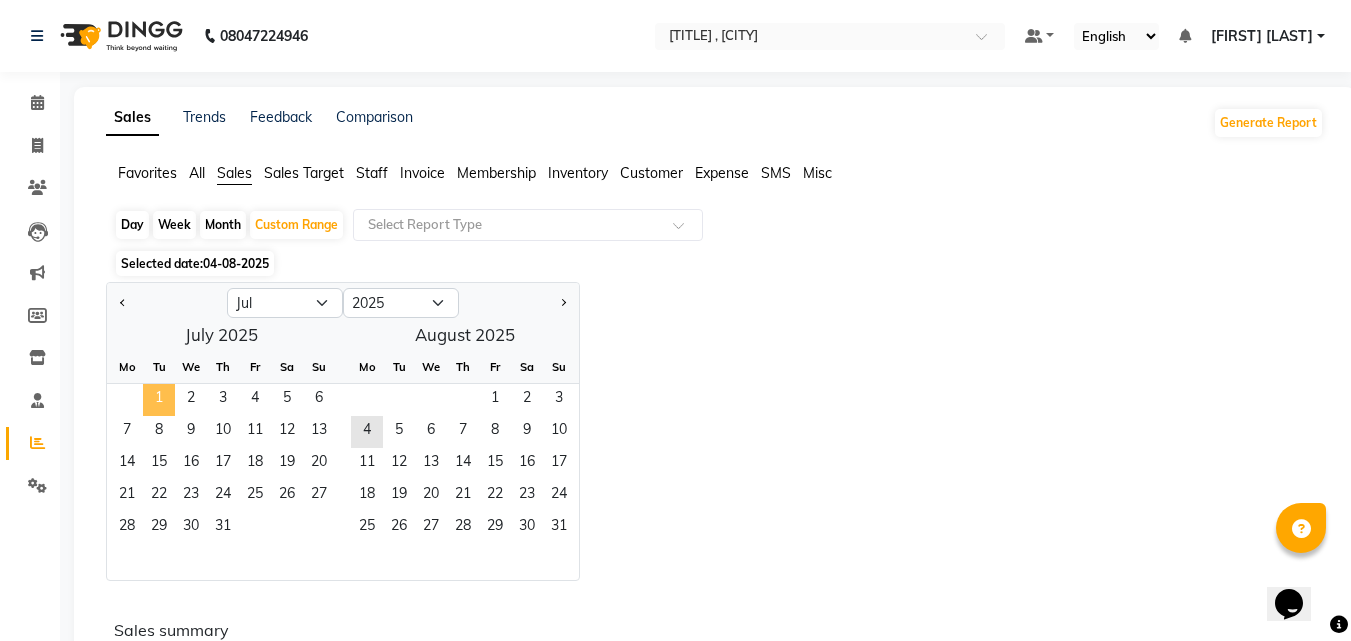 click on "1" 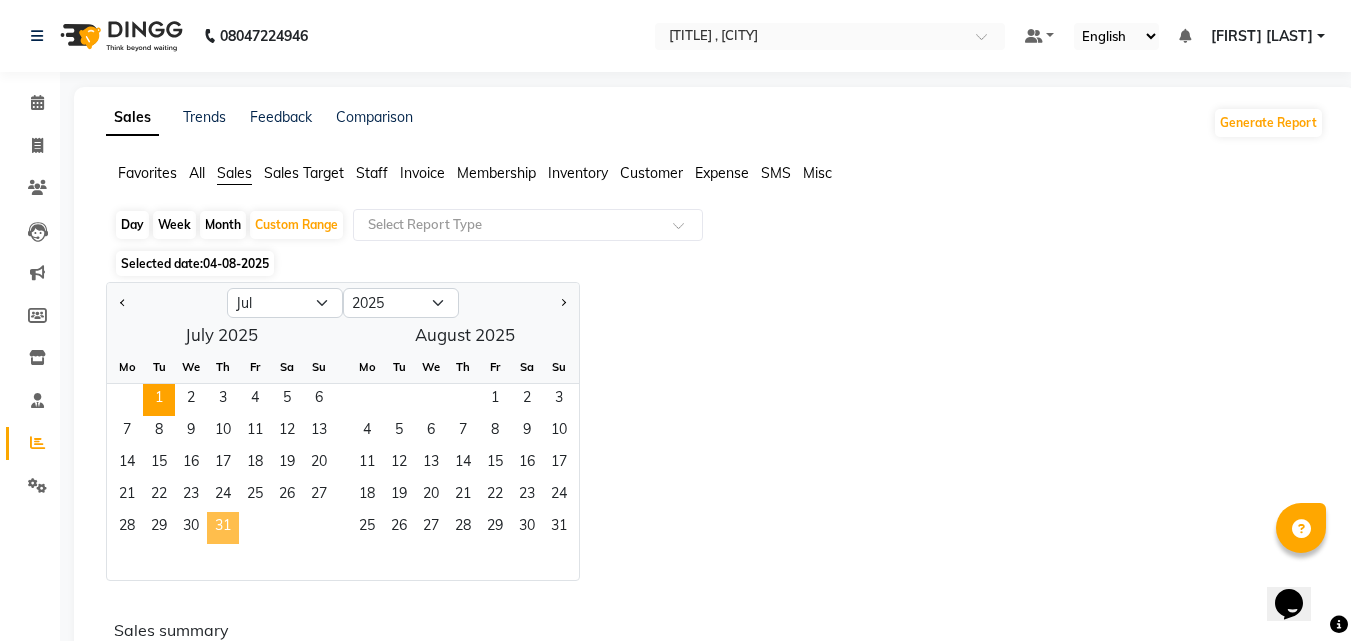 click on "31" 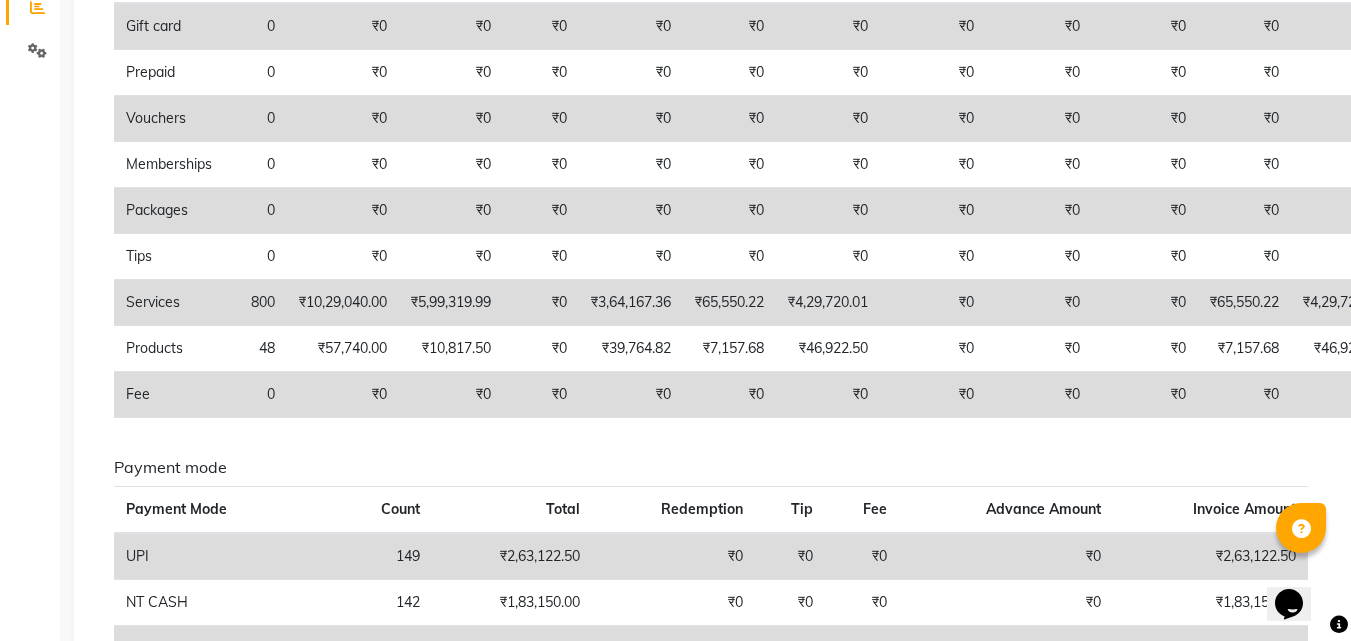 scroll, scrollTop: 400, scrollLeft: 0, axis: vertical 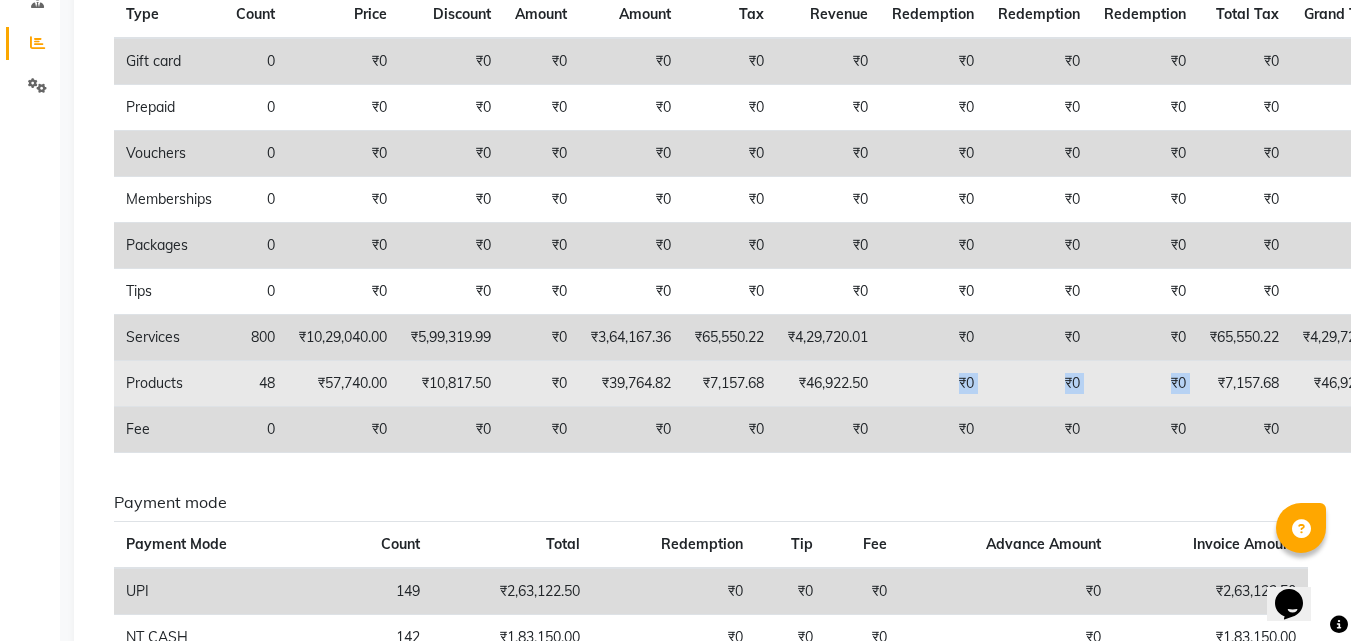 drag, startPoint x: 1229, startPoint y: 383, endPoint x: 983, endPoint y: 395, distance: 246.29251 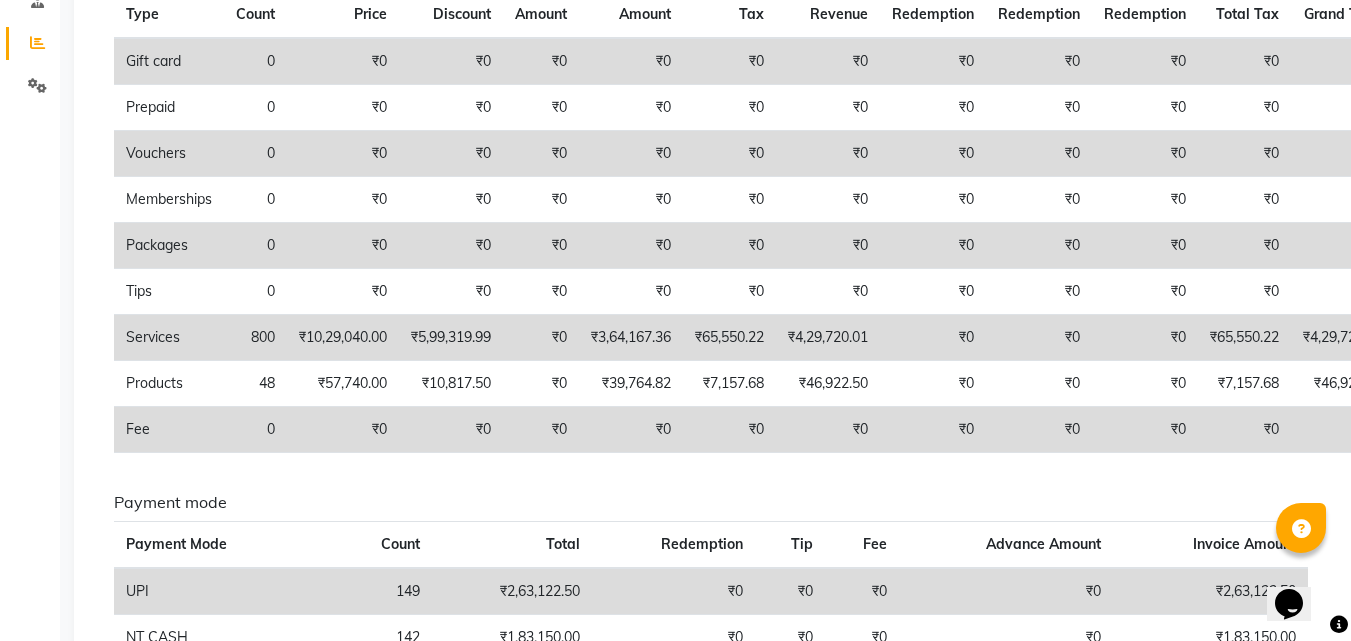click on "₹0" 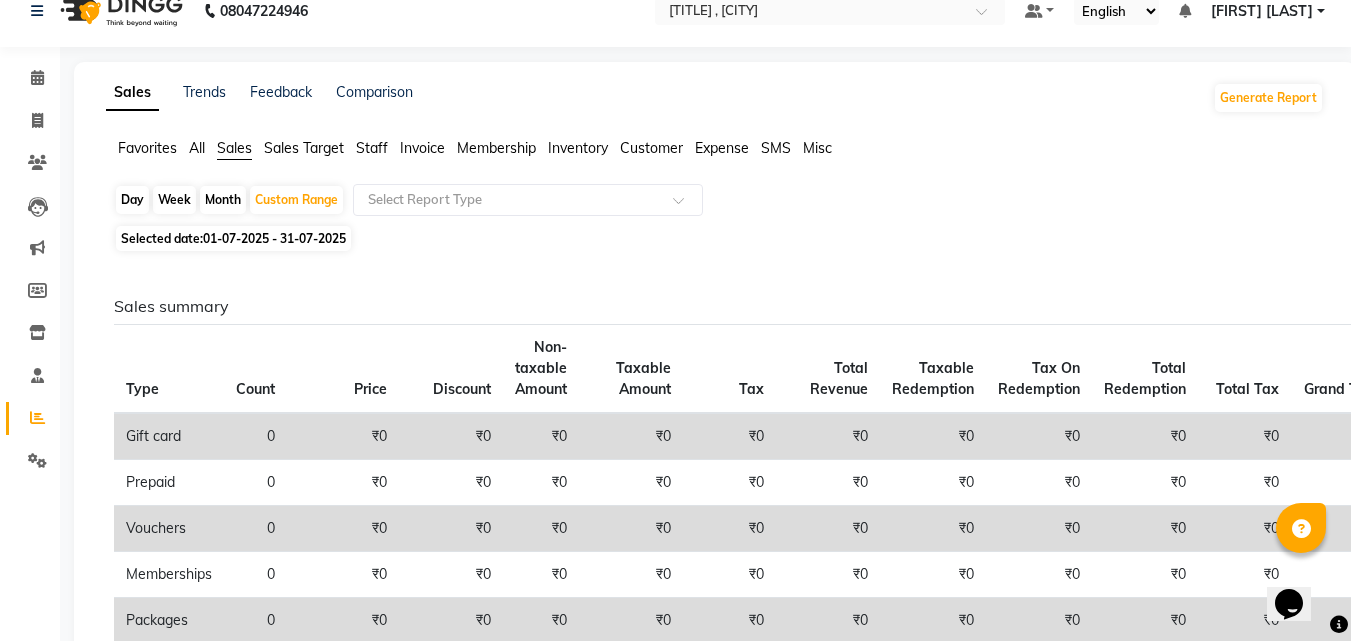 scroll, scrollTop: 18, scrollLeft: 0, axis: vertical 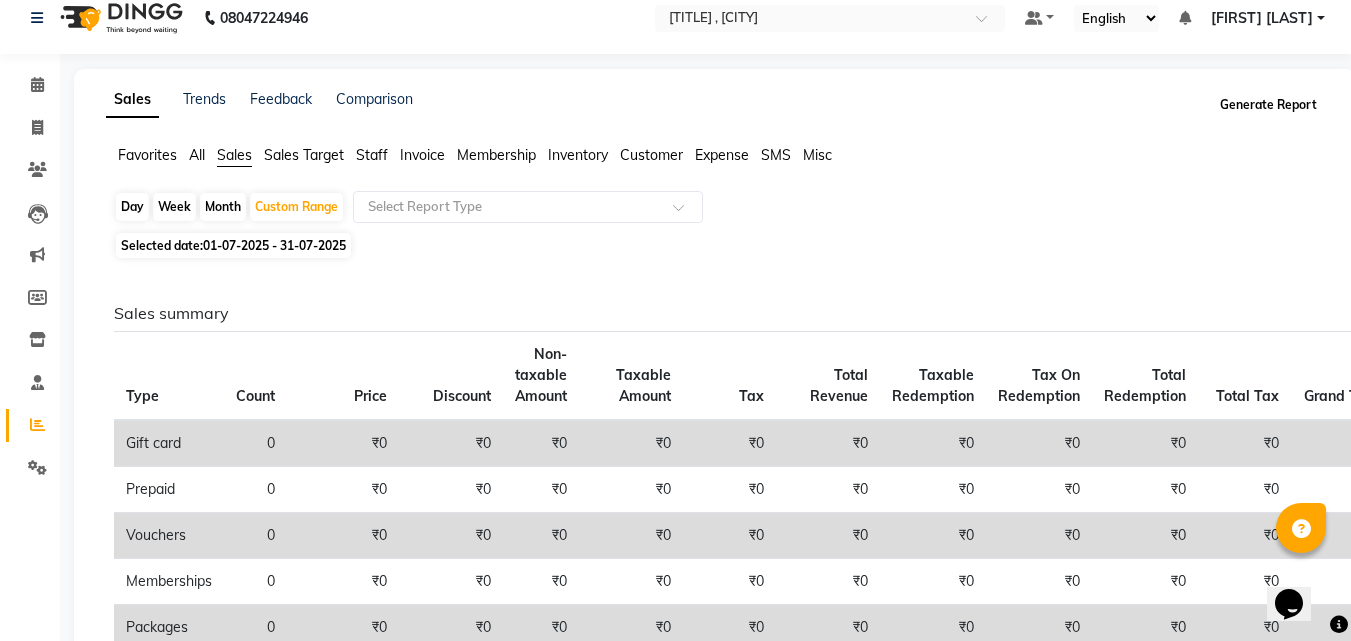 click on "Generate Report" 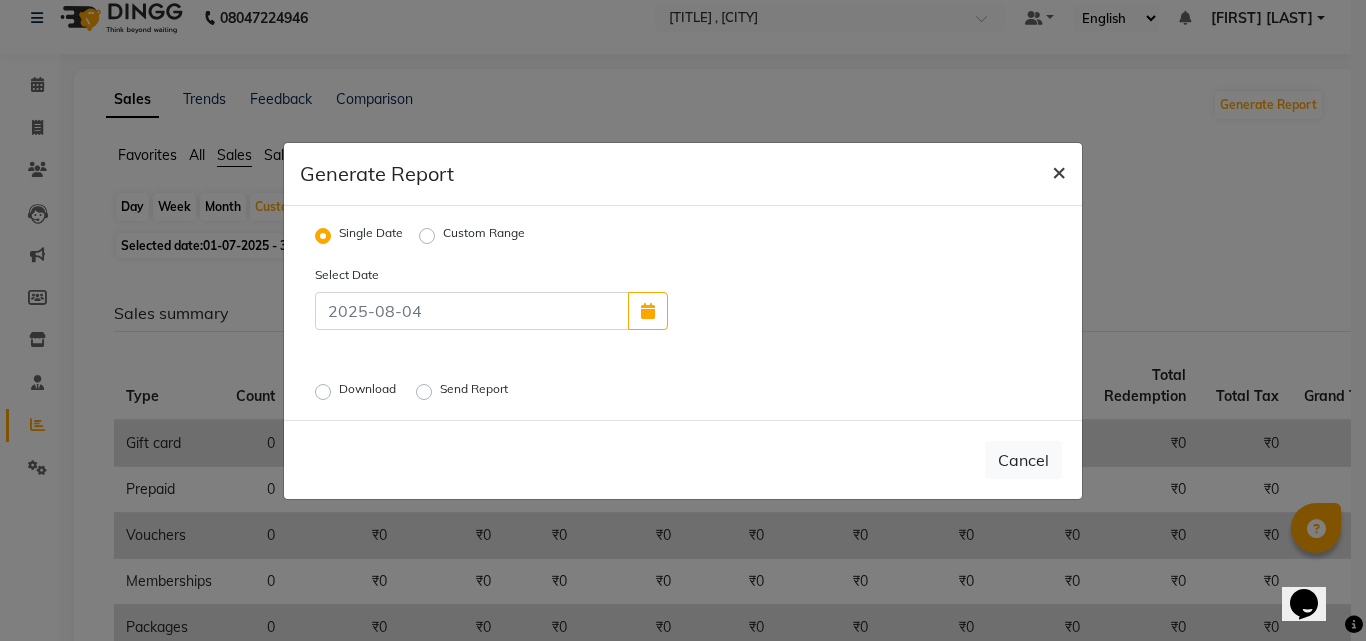 click on "×" 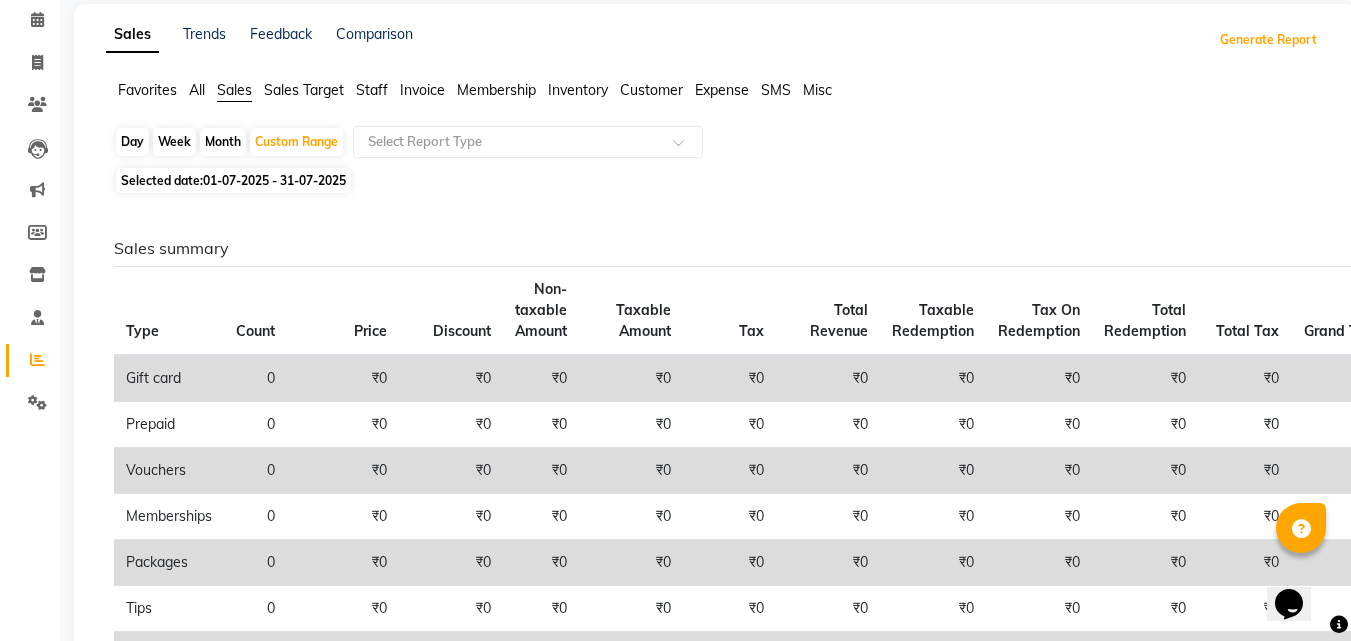 scroll, scrollTop: 118, scrollLeft: 0, axis: vertical 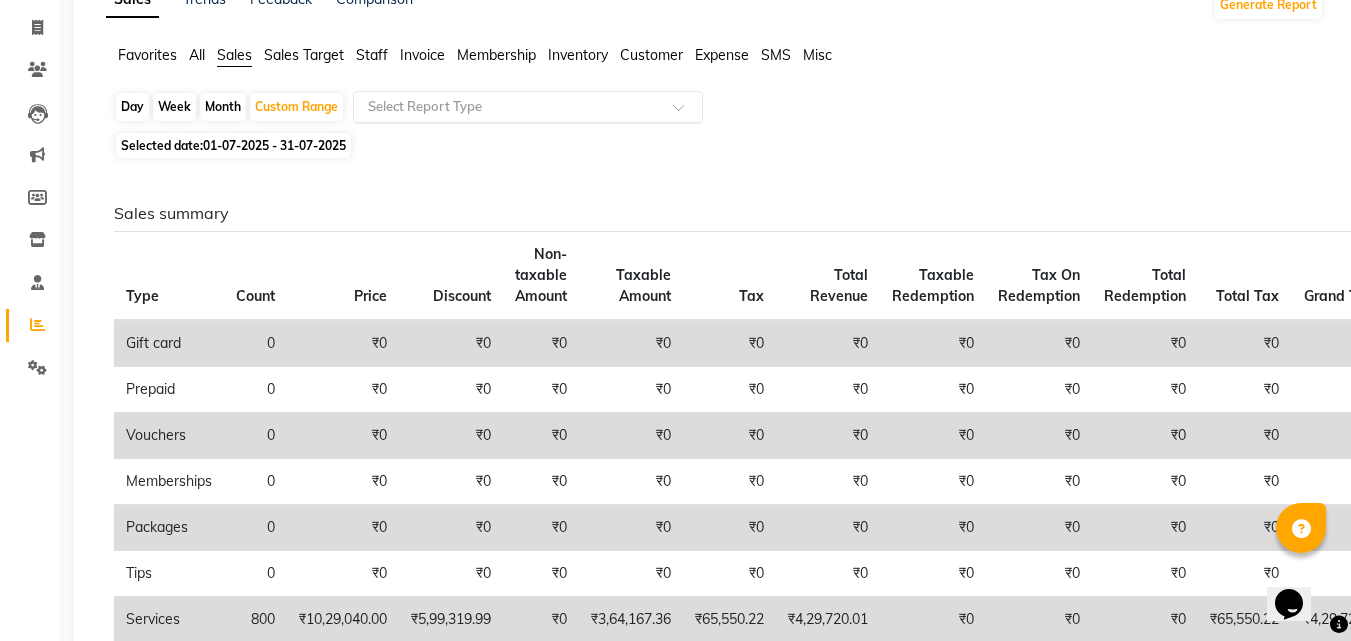 click 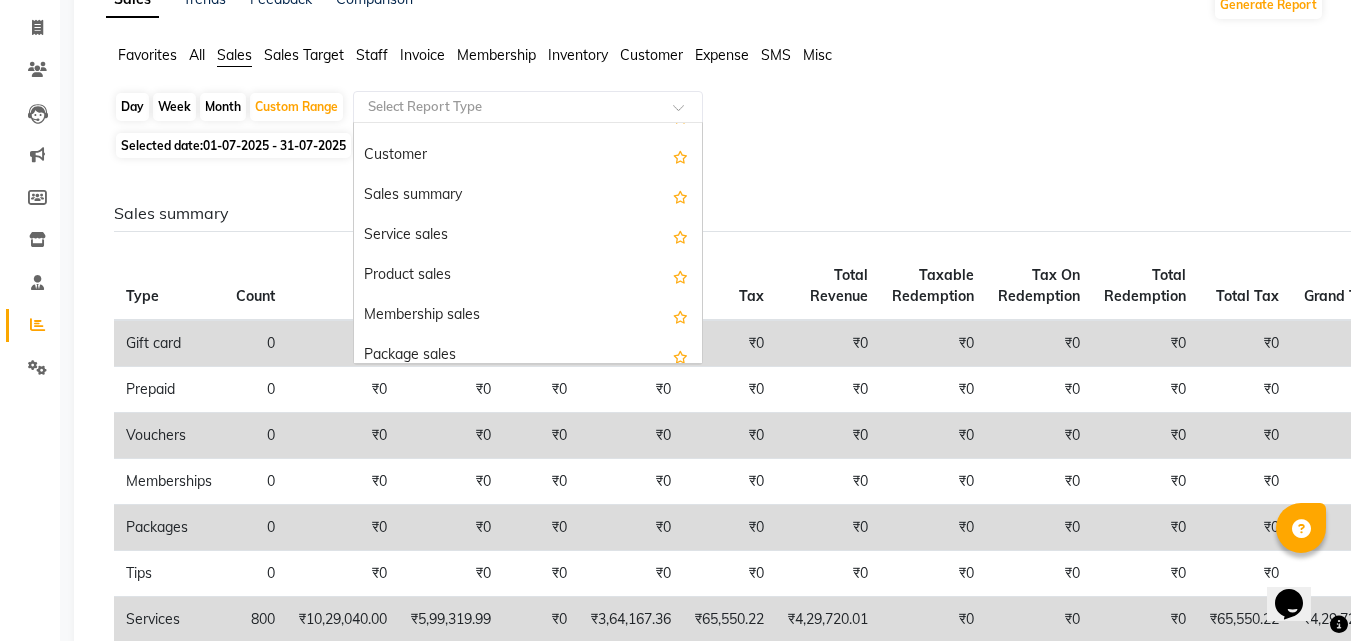 scroll, scrollTop: 0, scrollLeft: 0, axis: both 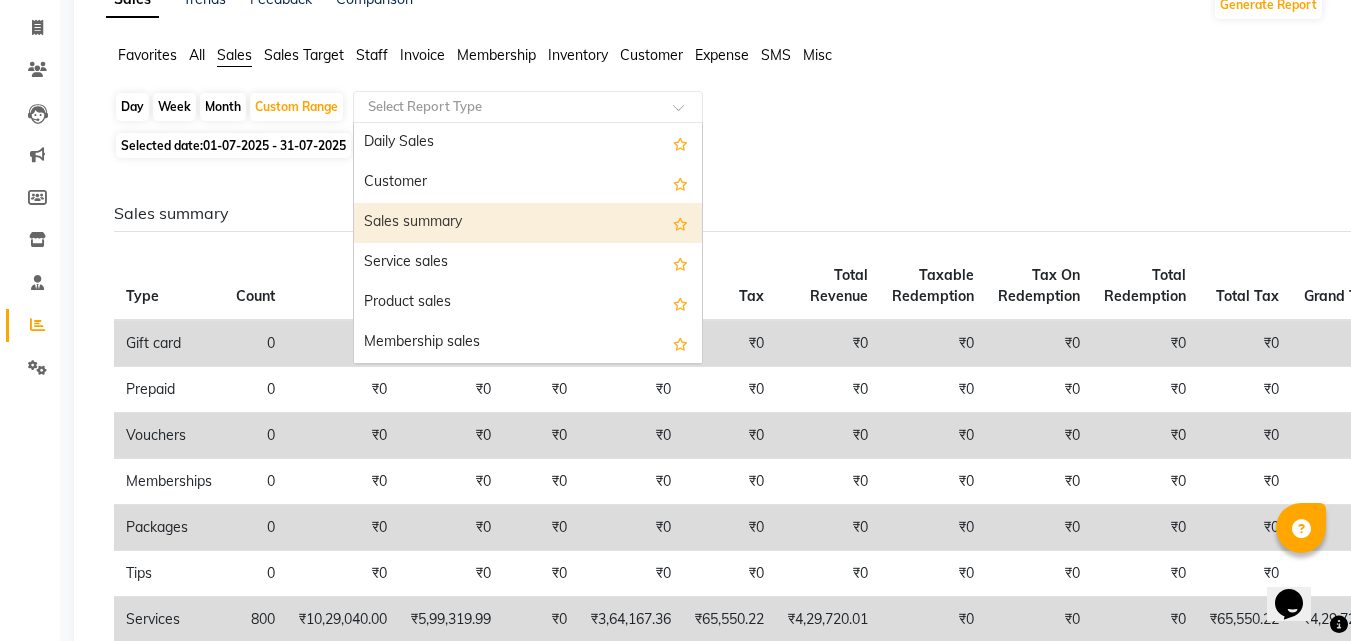 click on "Sales summary" at bounding box center (528, 223) 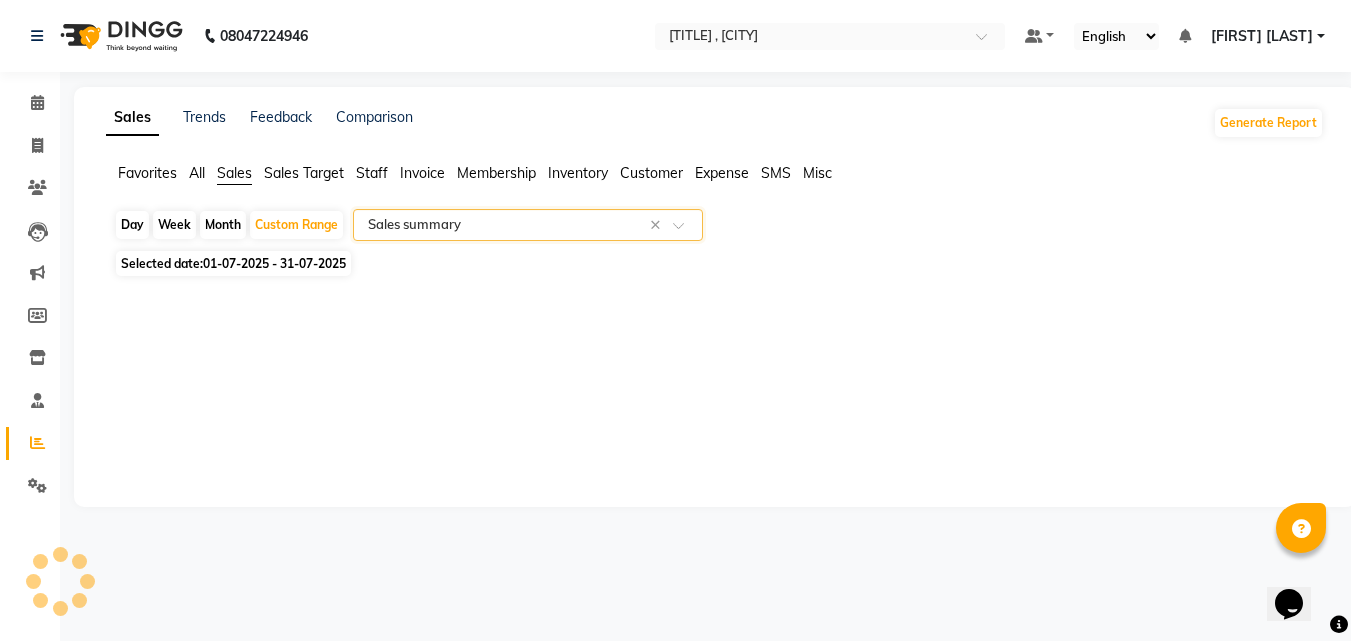 select on "full_report" 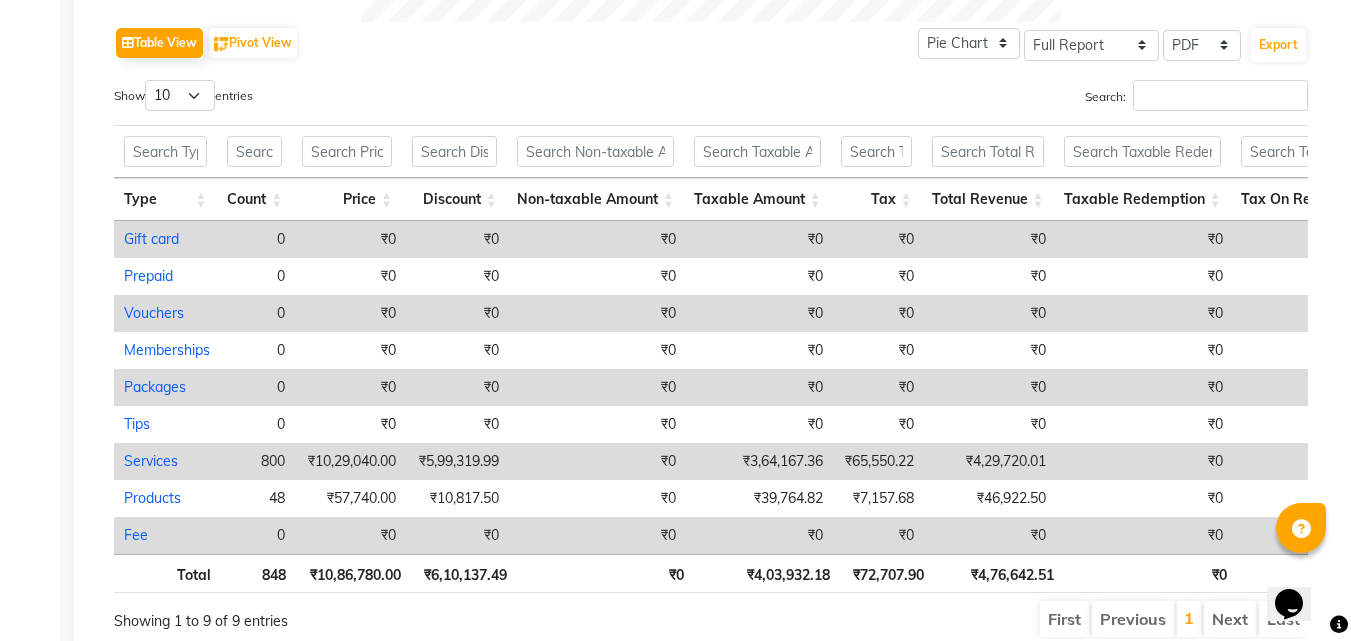 scroll, scrollTop: 1094, scrollLeft: 0, axis: vertical 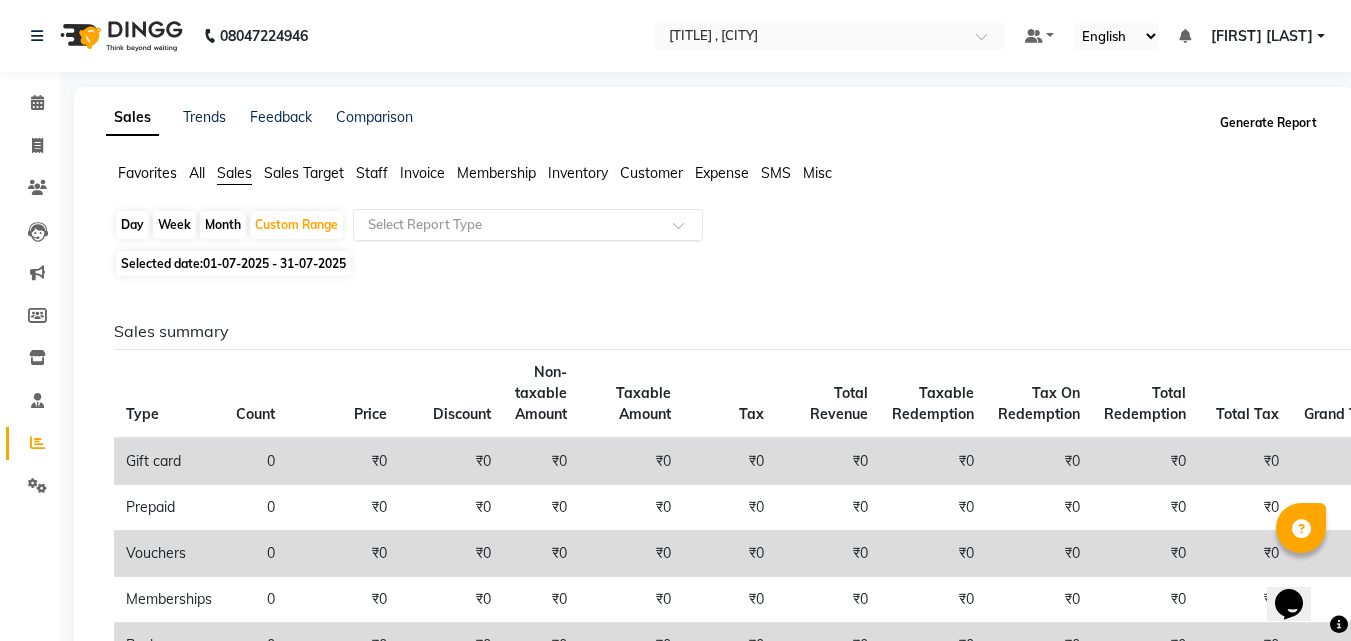 click on "Generate Report" 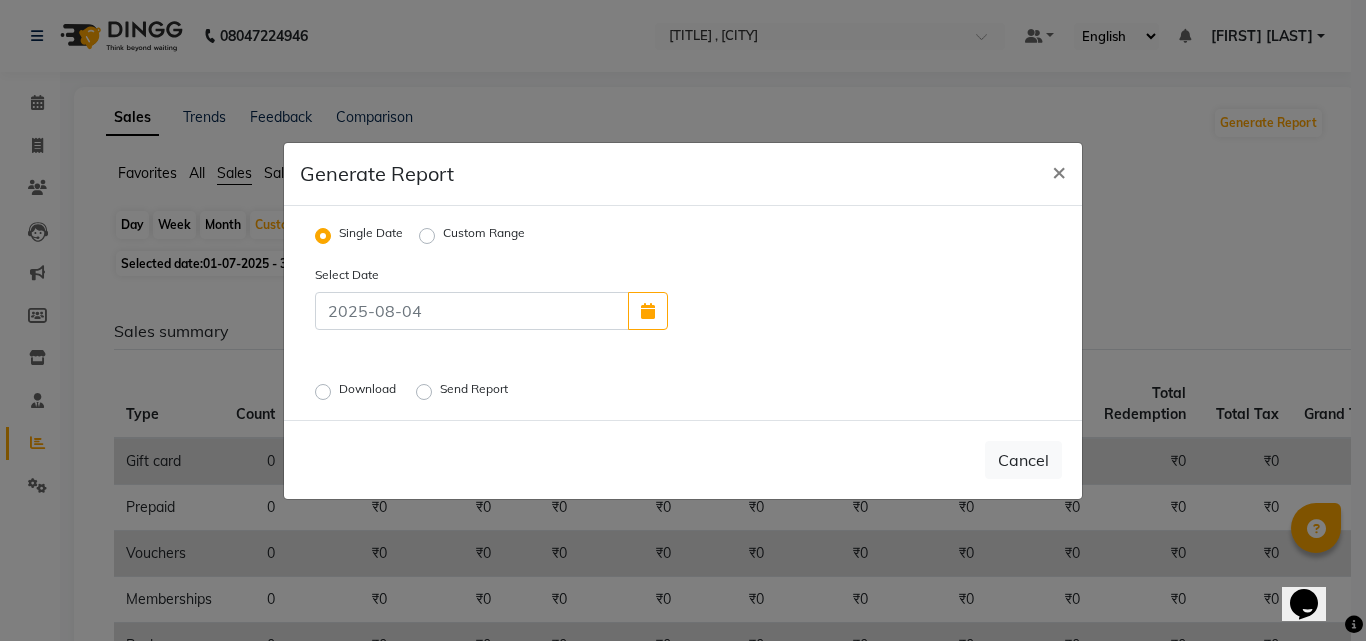 click on "Custom Range" 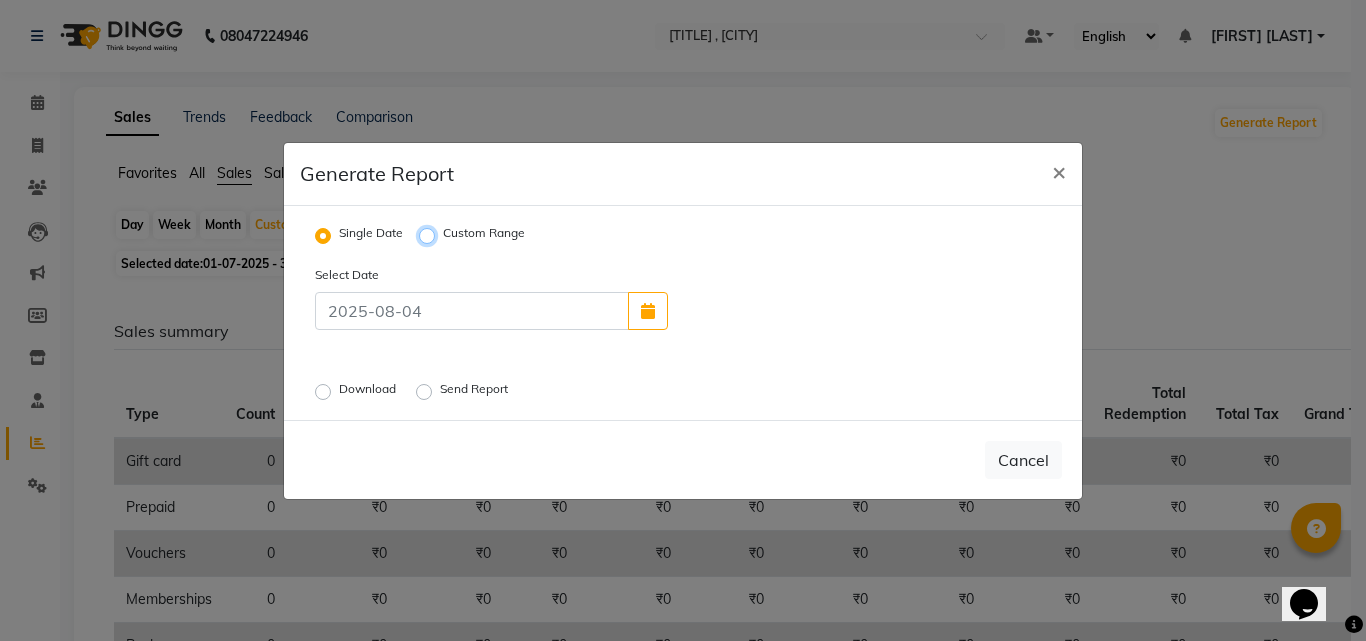 click on "Custom Range" at bounding box center [430, 235] 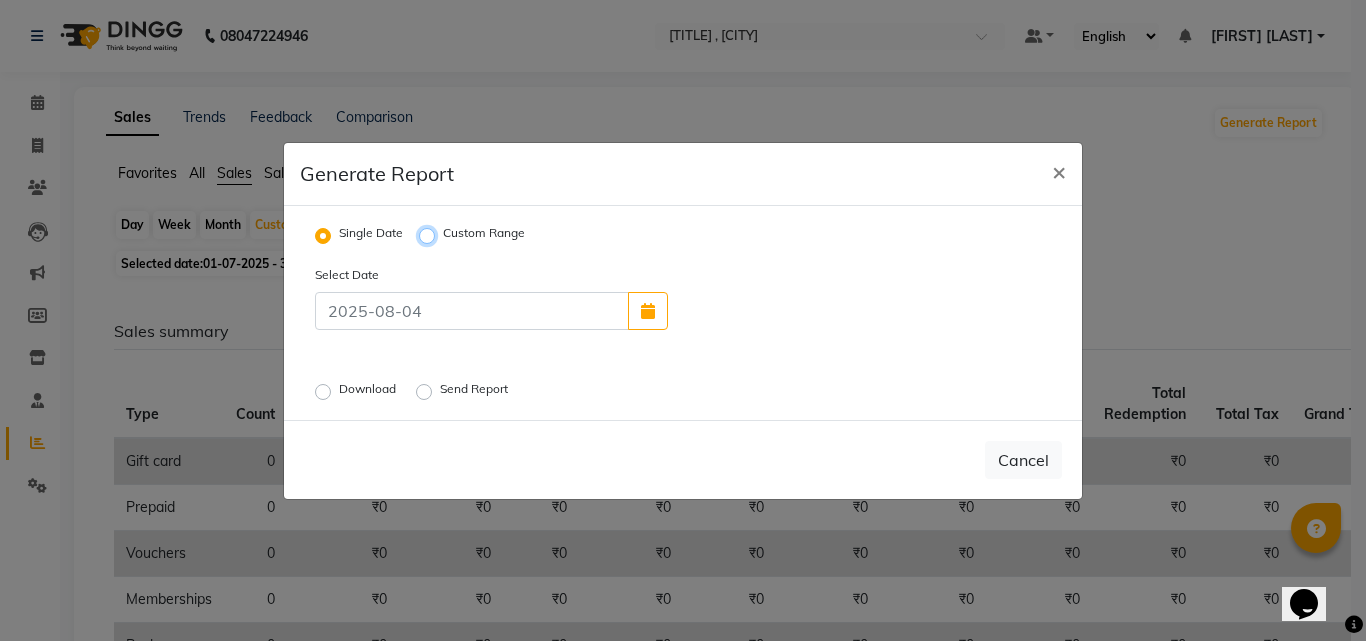 radio on "true" 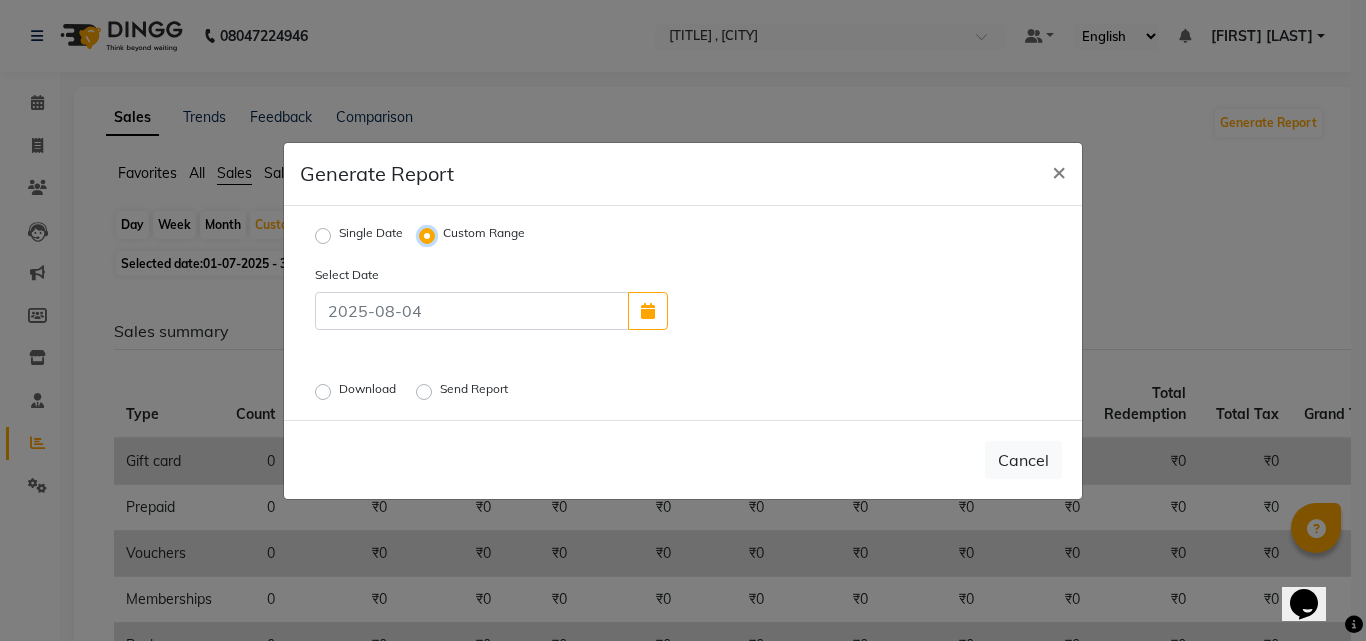 select on "8" 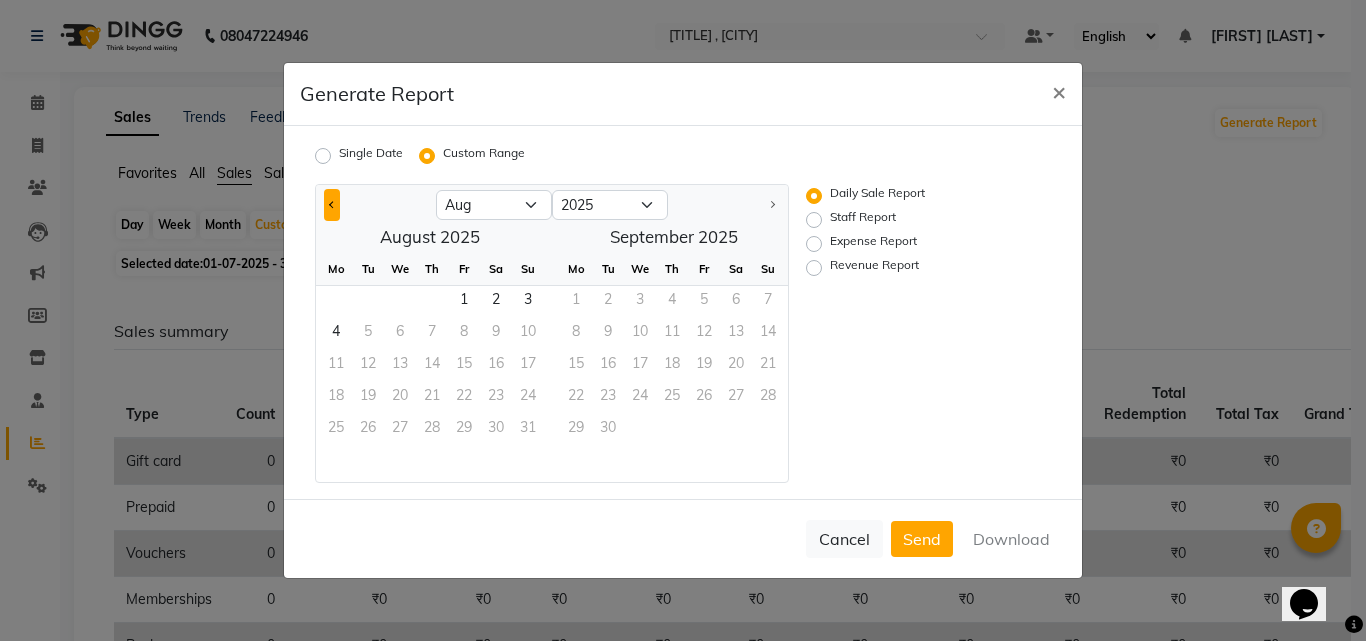 click 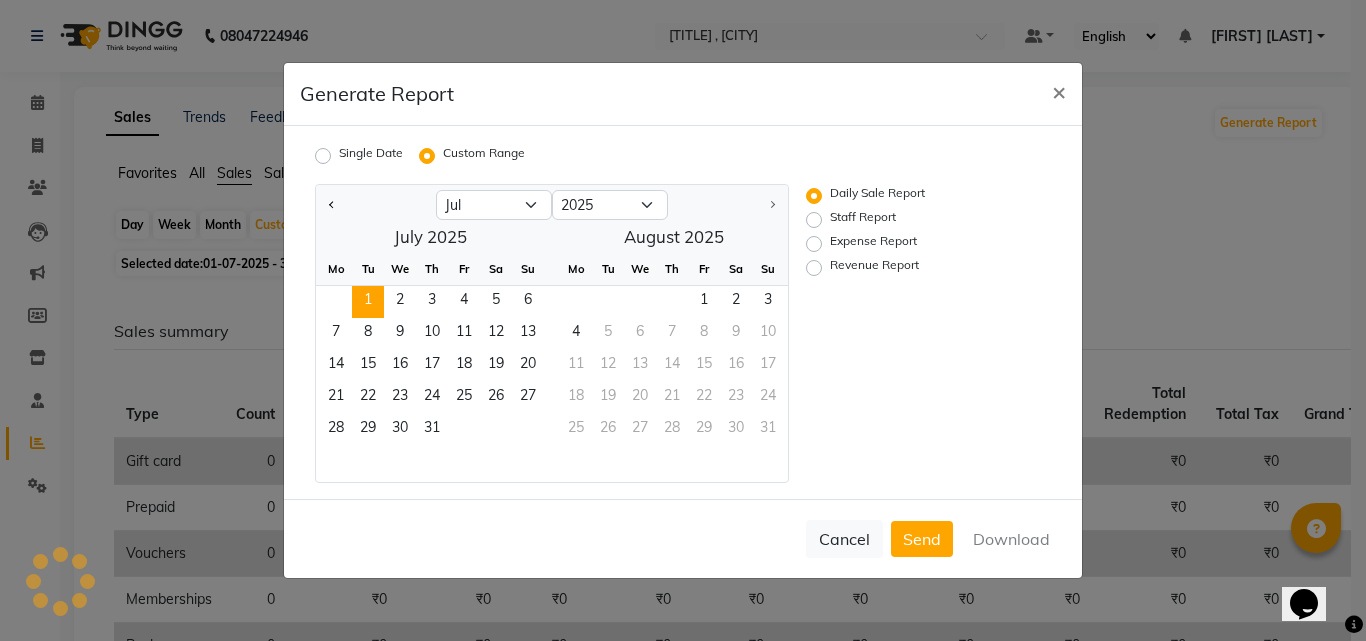 click on "1" 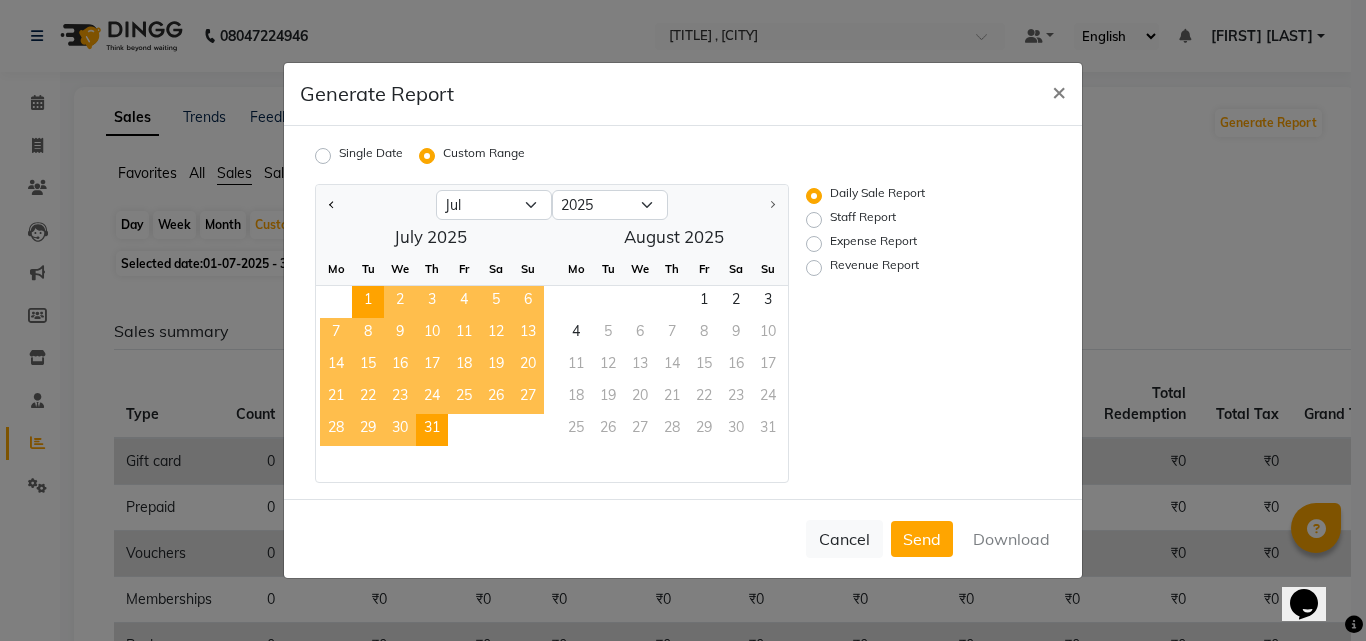 click on "31" 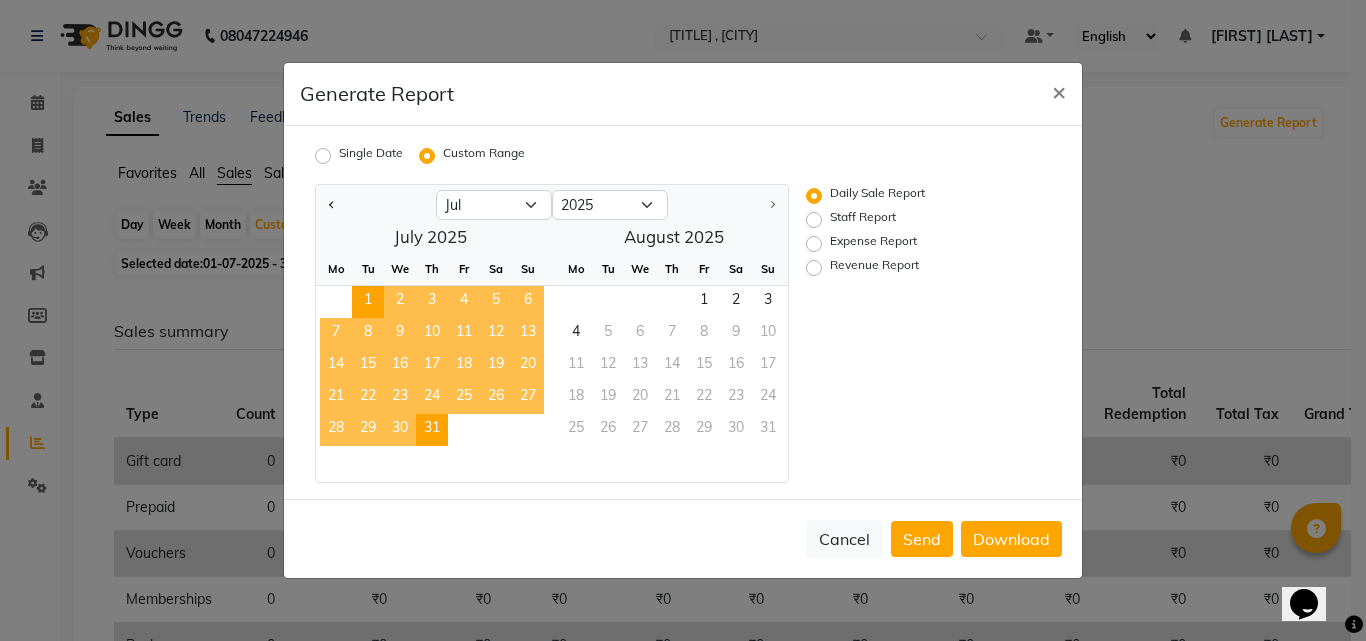 click on "Expense Report" 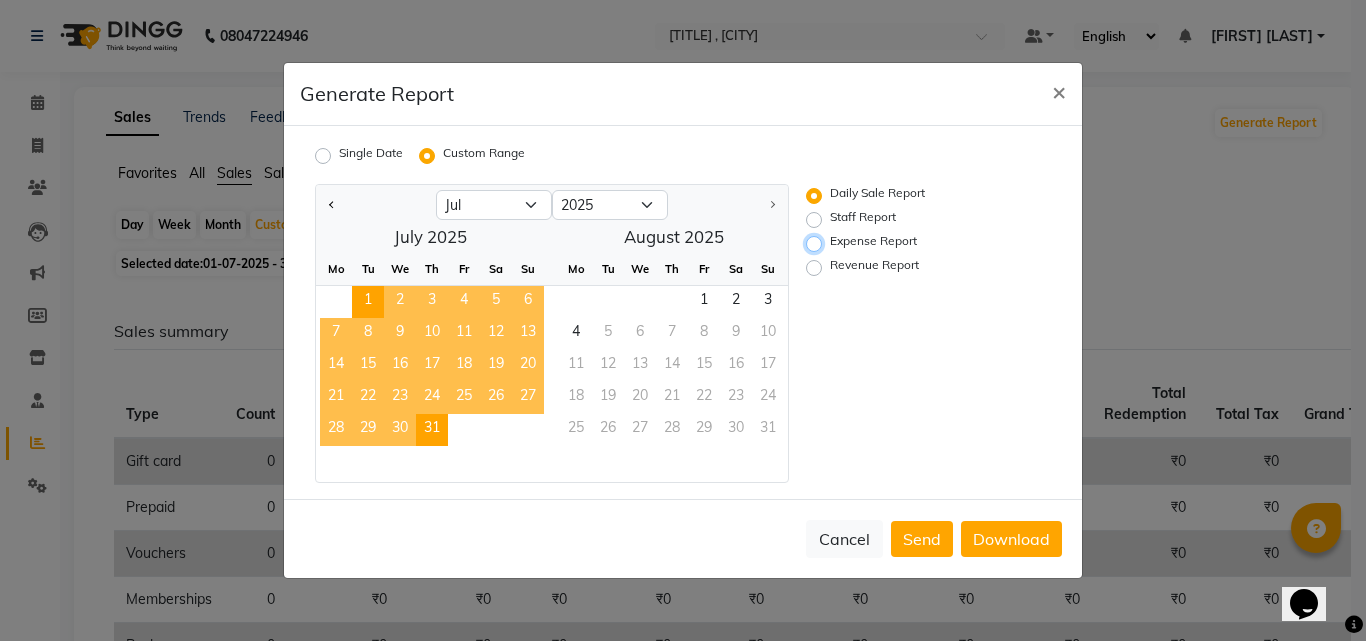 click on "Expense Report" at bounding box center (817, 244) 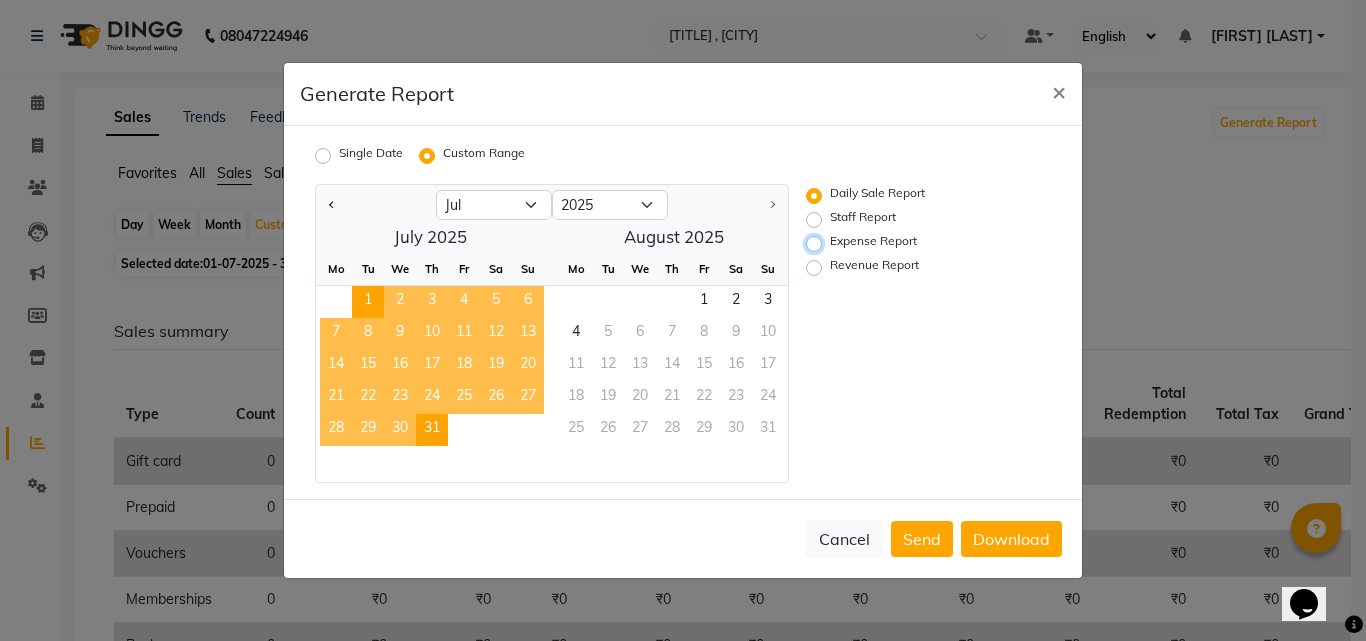 radio on "true" 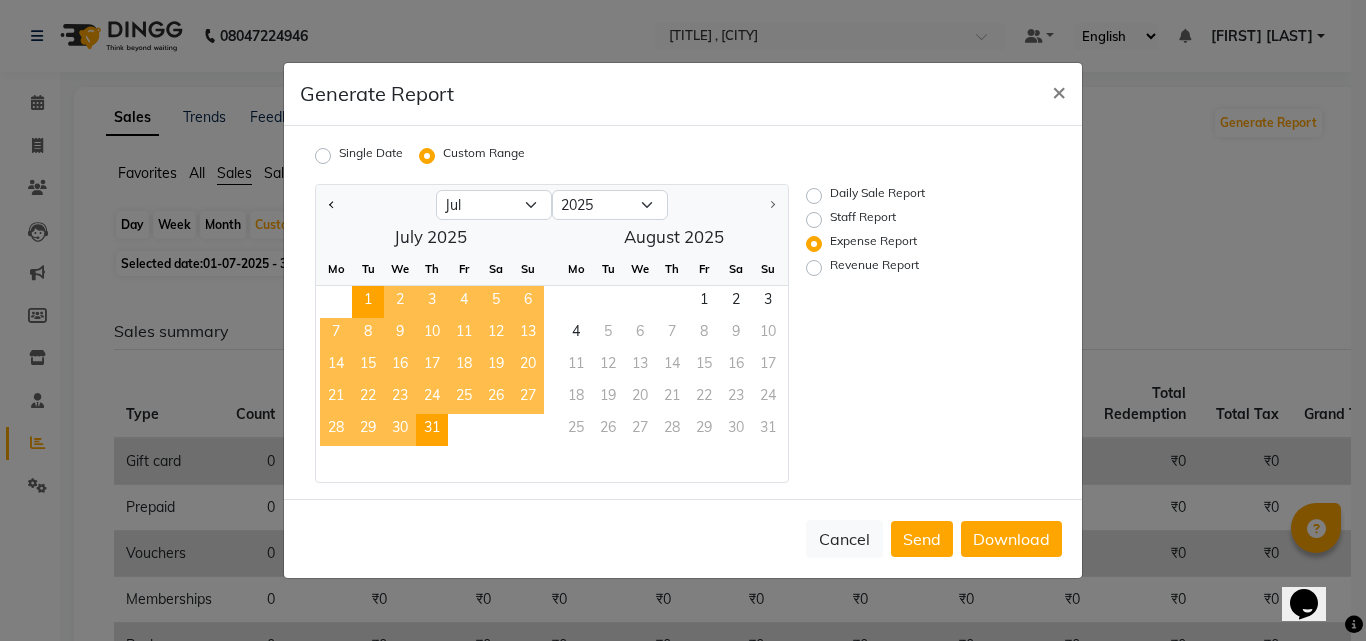 click on "Daily Sale Report" 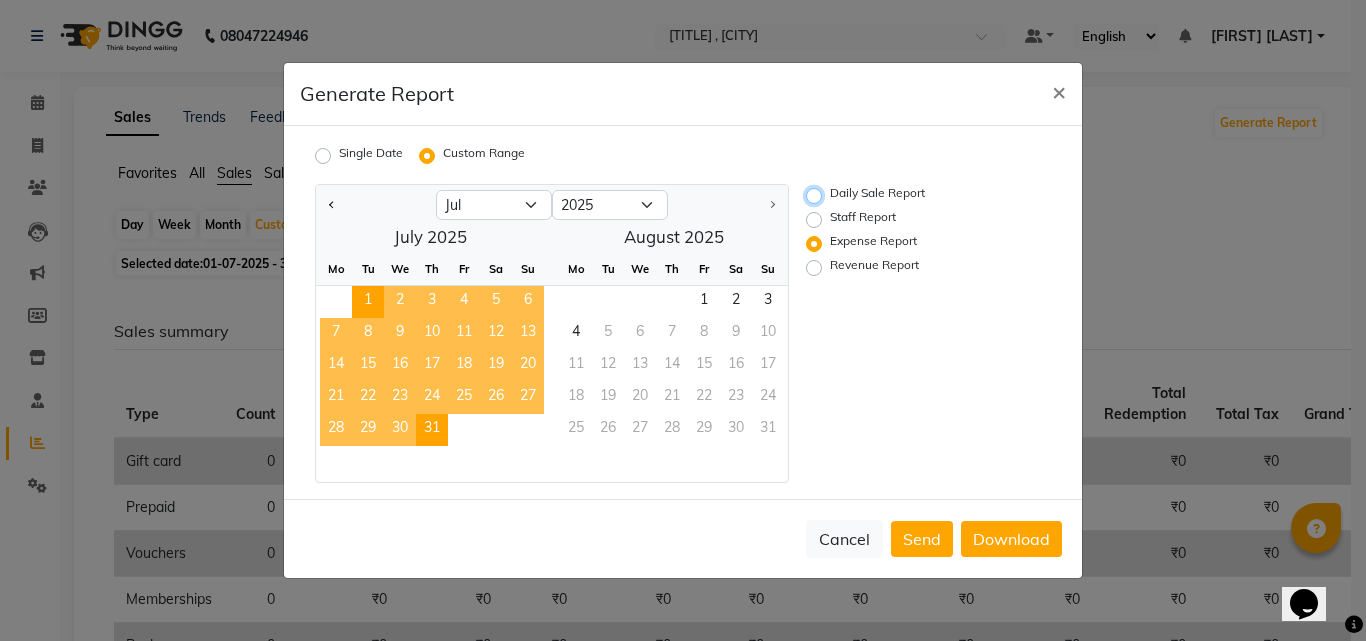 click on "Daily Sale Report" at bounding box center (817, 196) 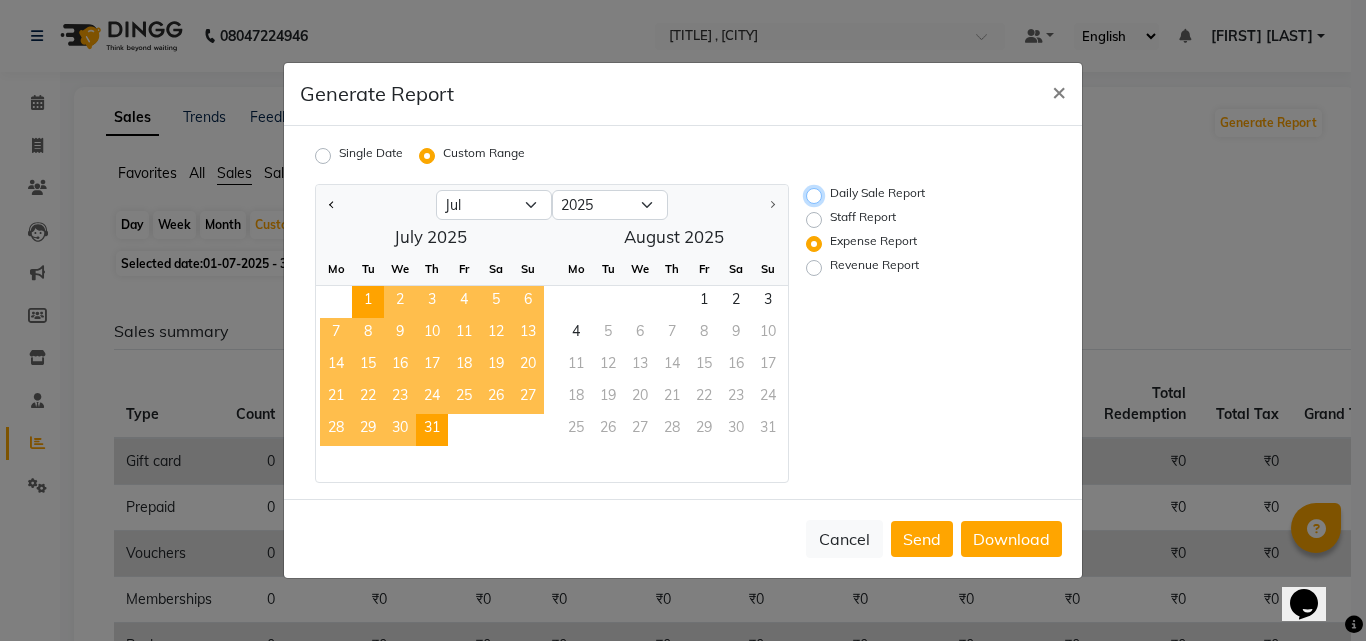 radio on "true" 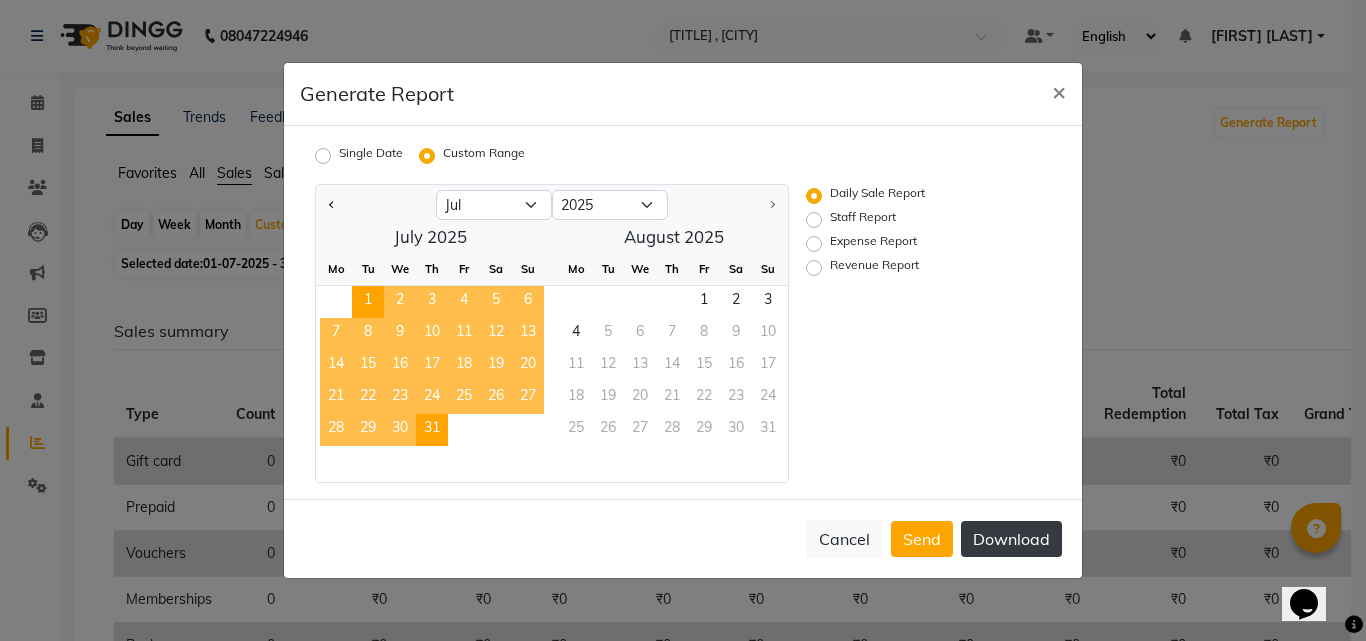 click on "Download" 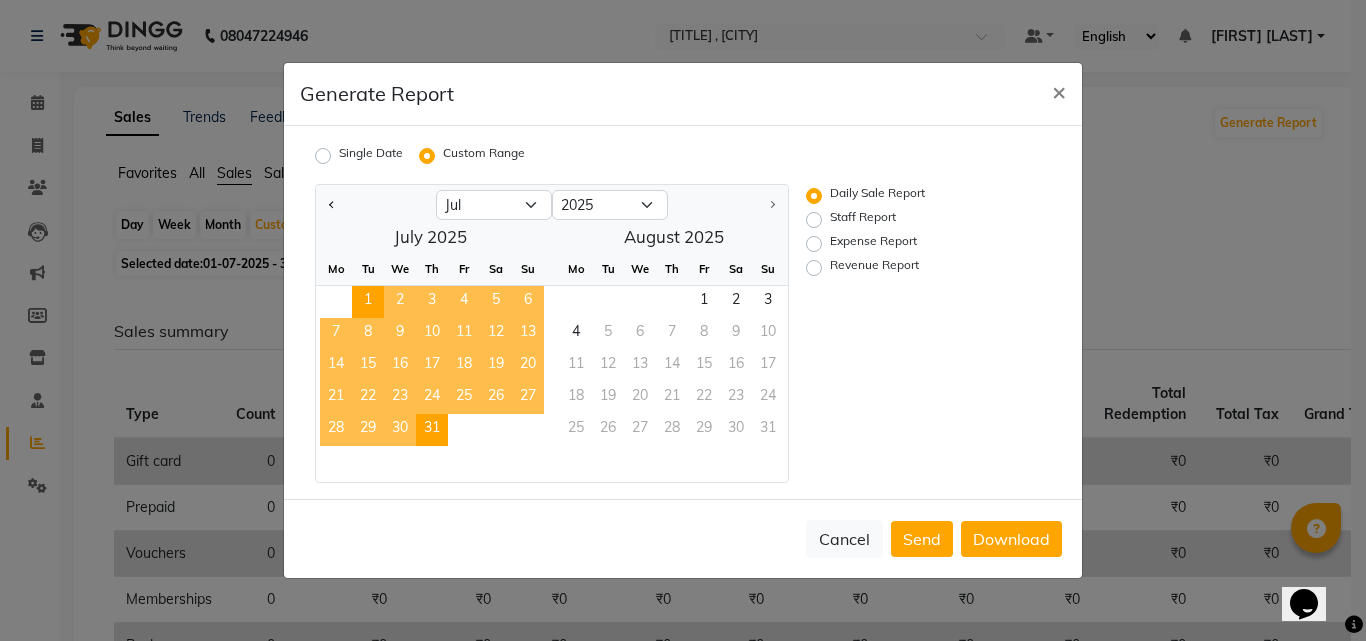 click on "Expense Report" 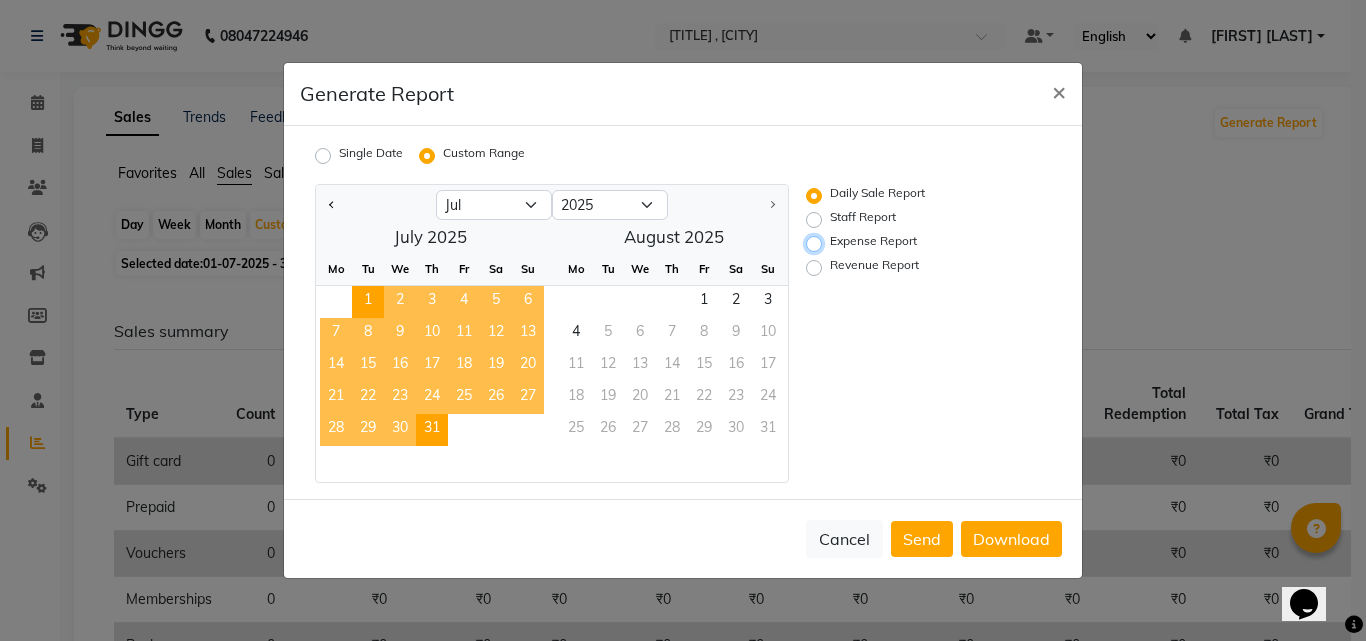 click on "Expense Report" at bounding box center (817, 244) 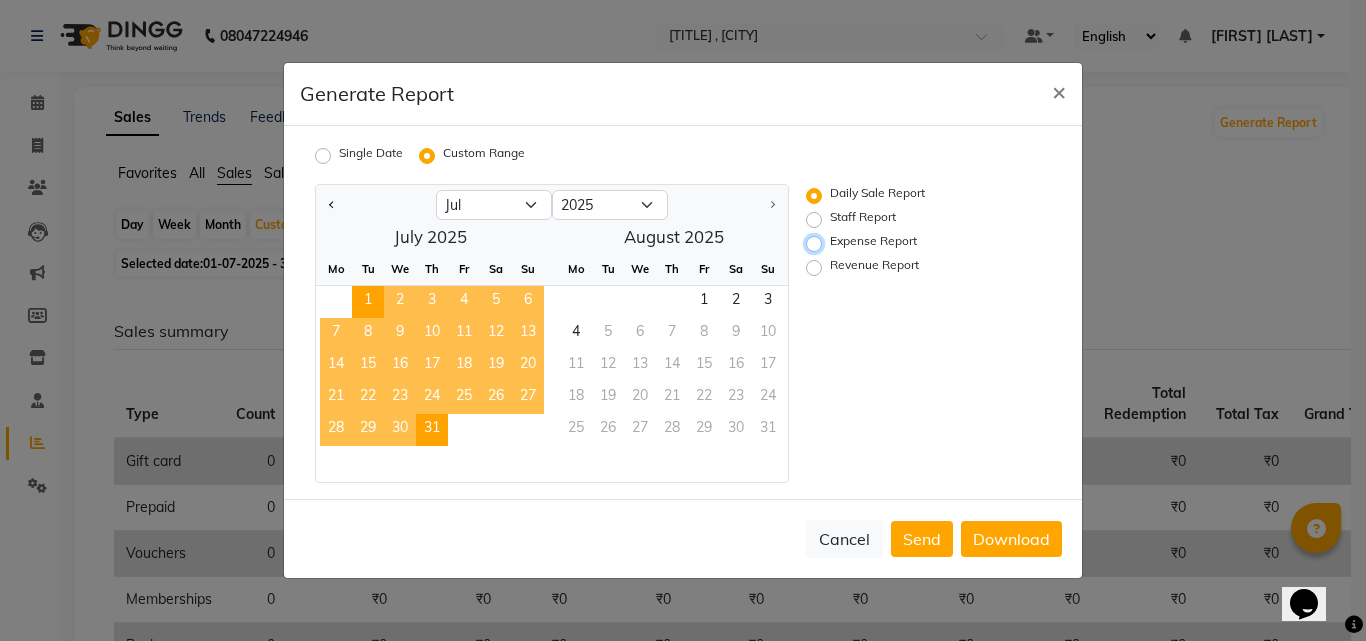 radio on "true" 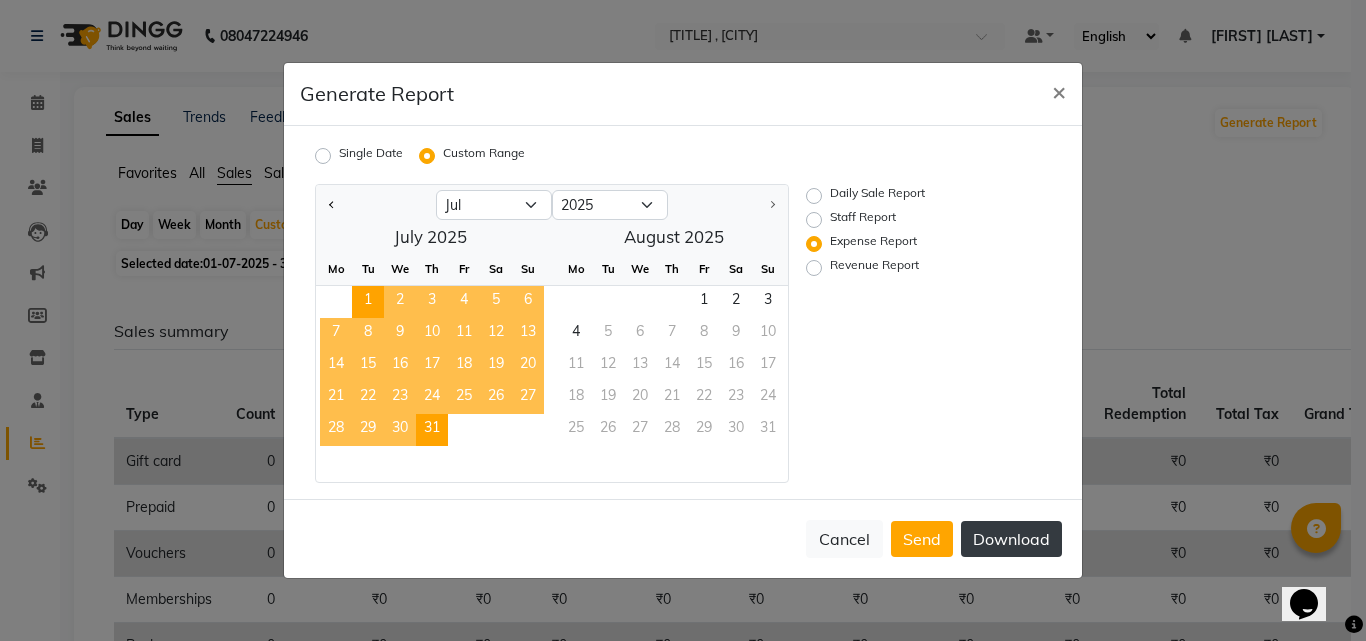 click on "Download" 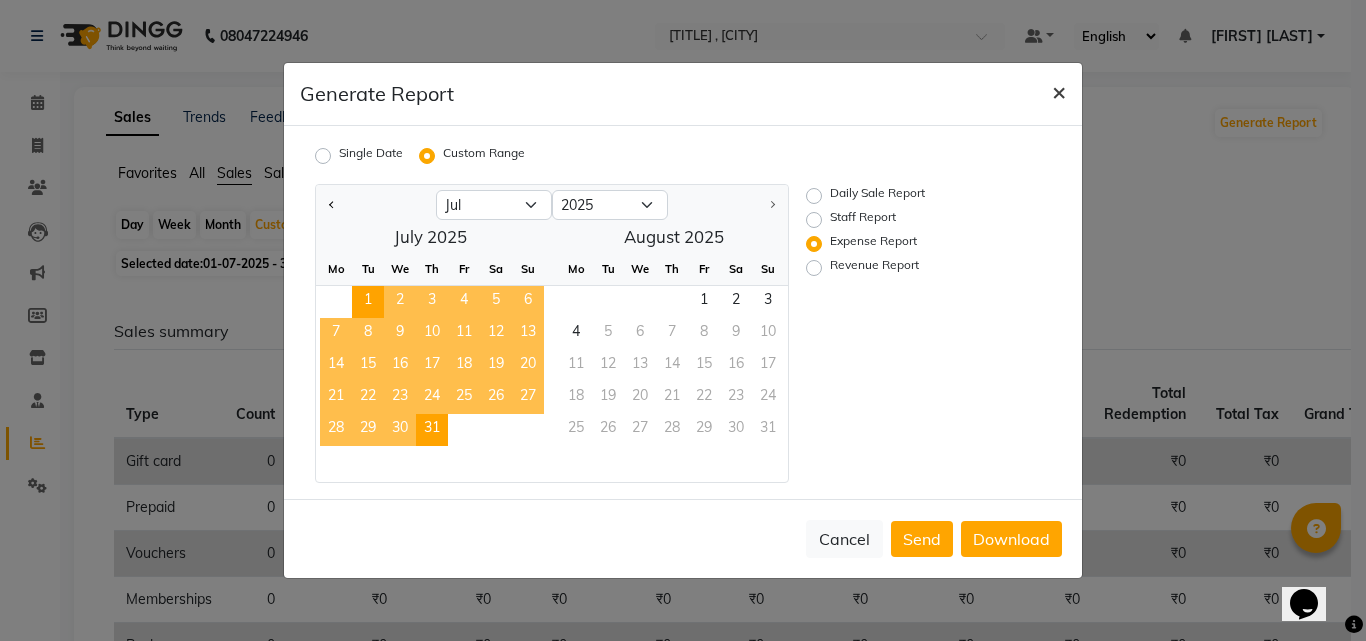 click on "×" 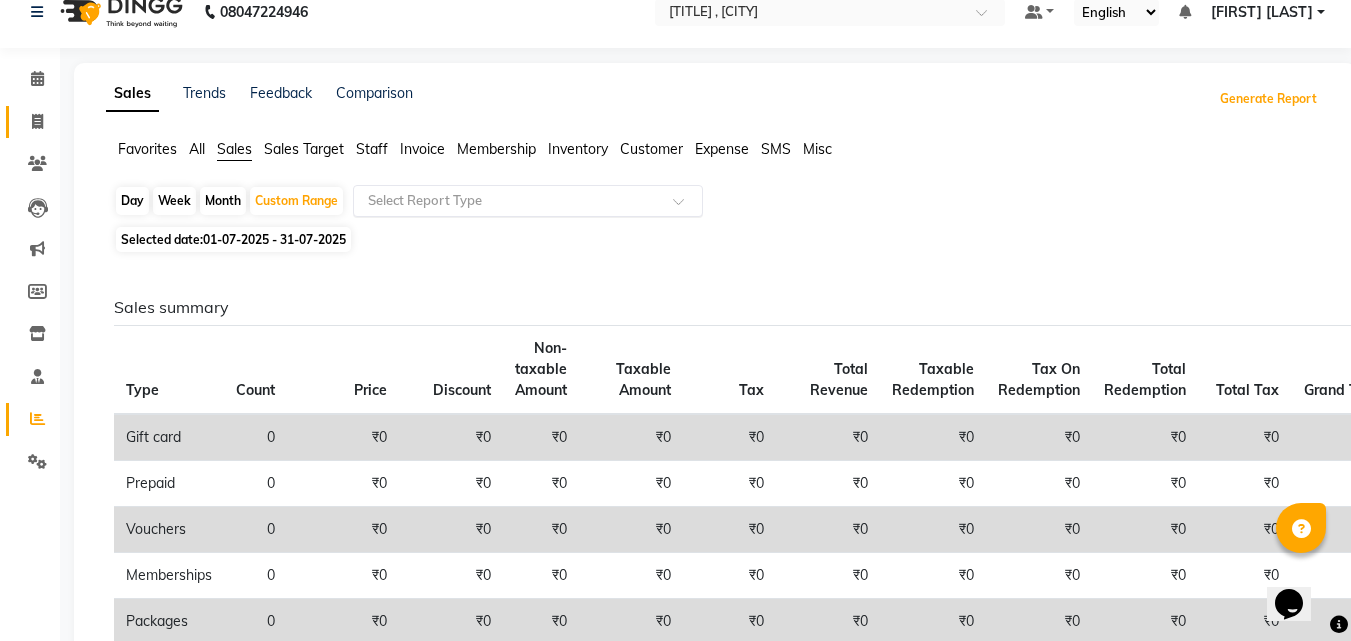 scroll, scrollTop: 18, scrollLeft: 0, axis: vertical 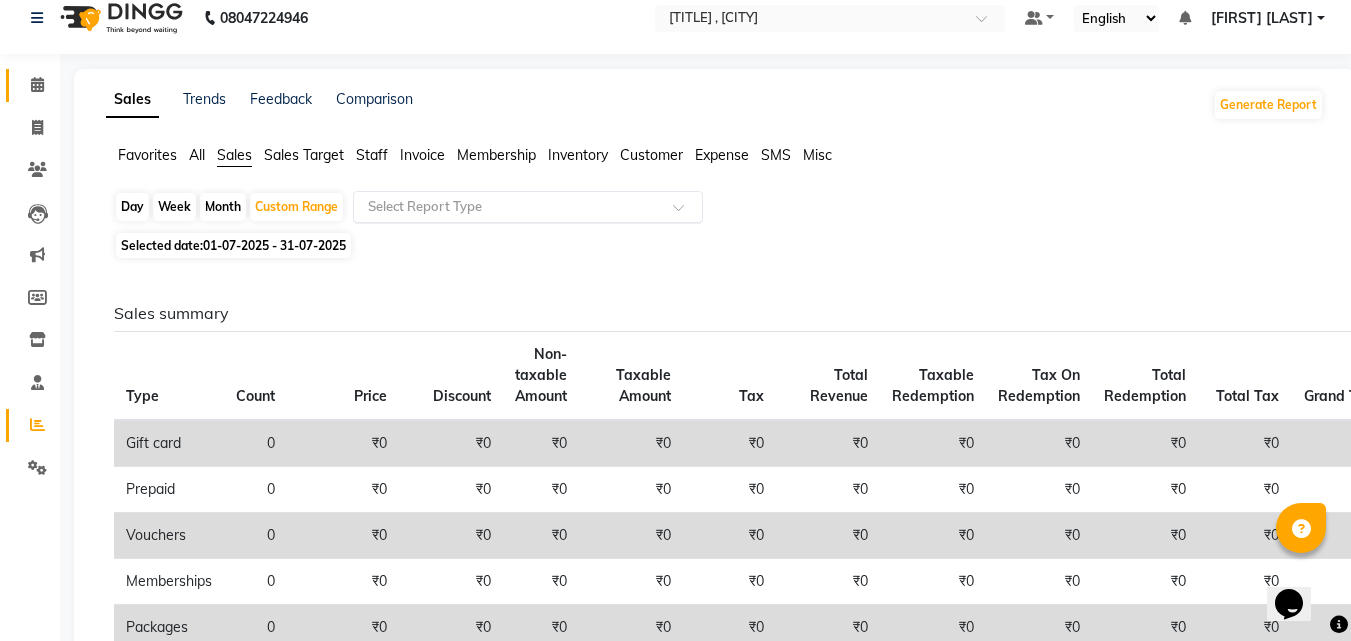 click on "Calendar" 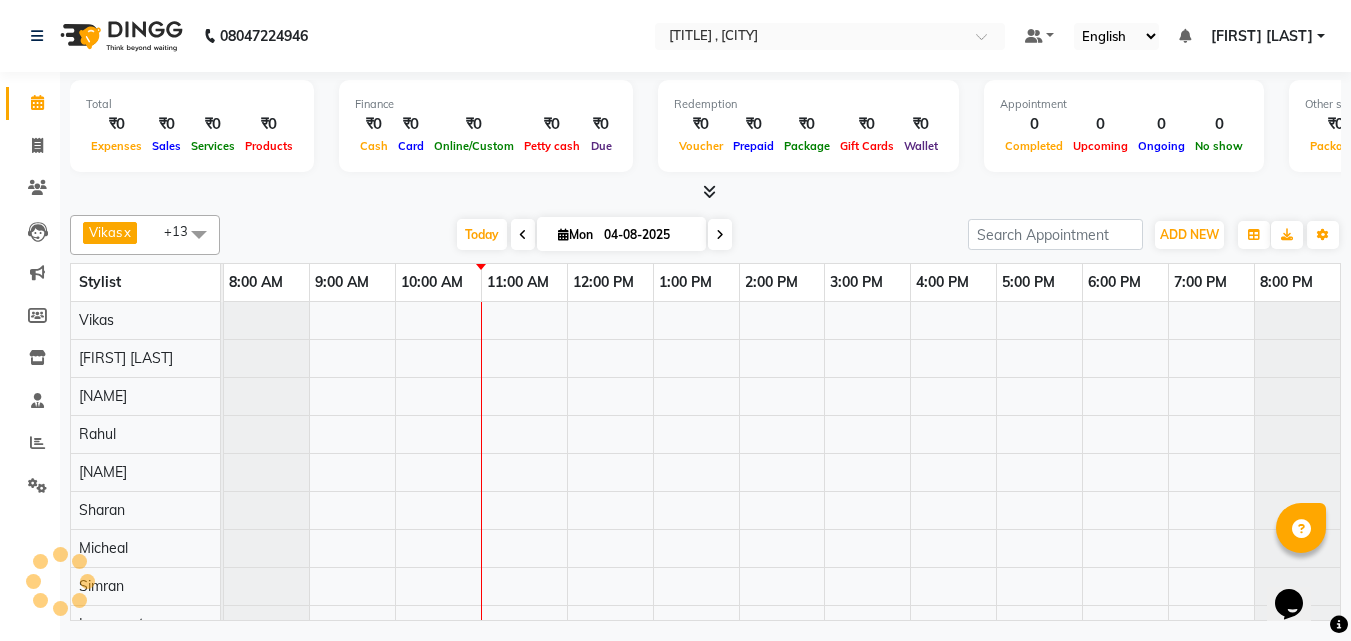 scroll, scrollTop: 0, scrollLeft: 0, axis: both 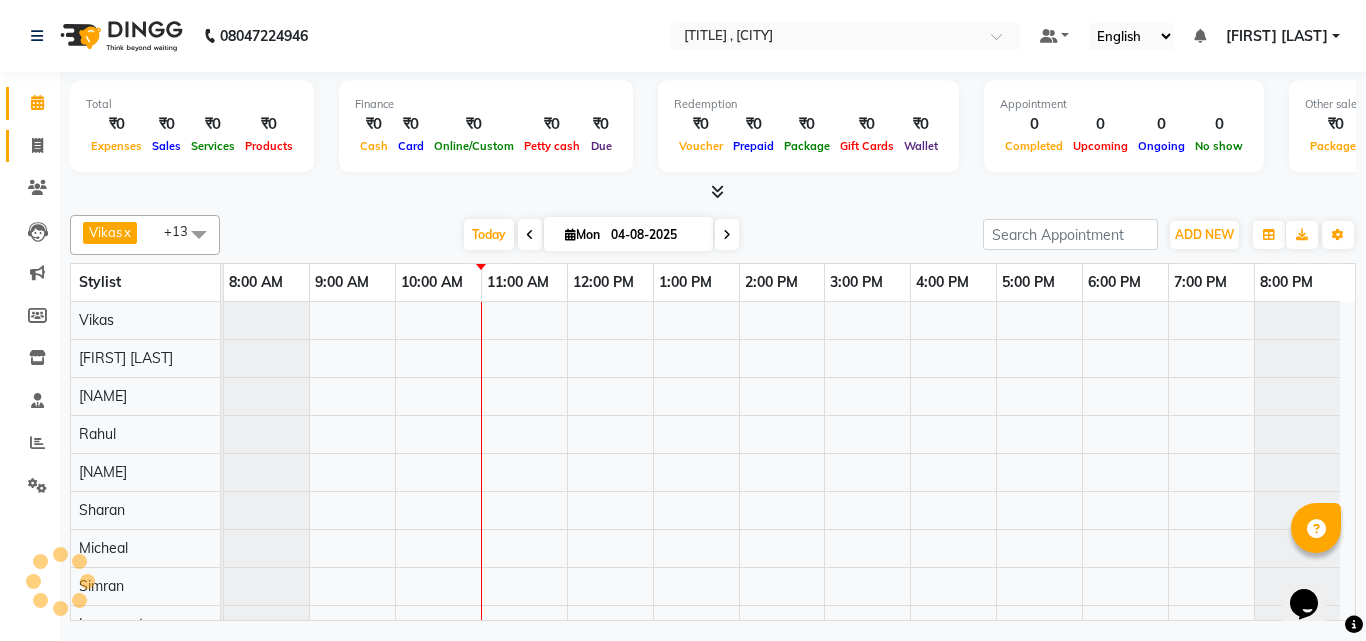 click on "Invoice" 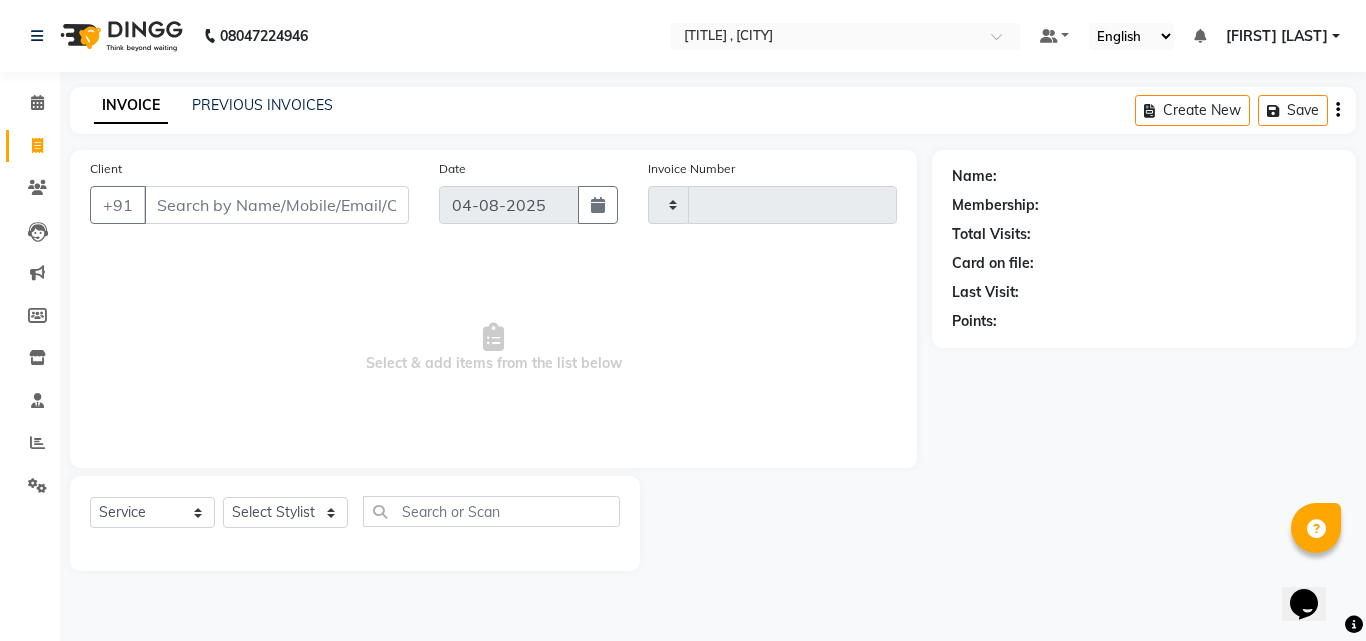 type on "[NUMBER]" 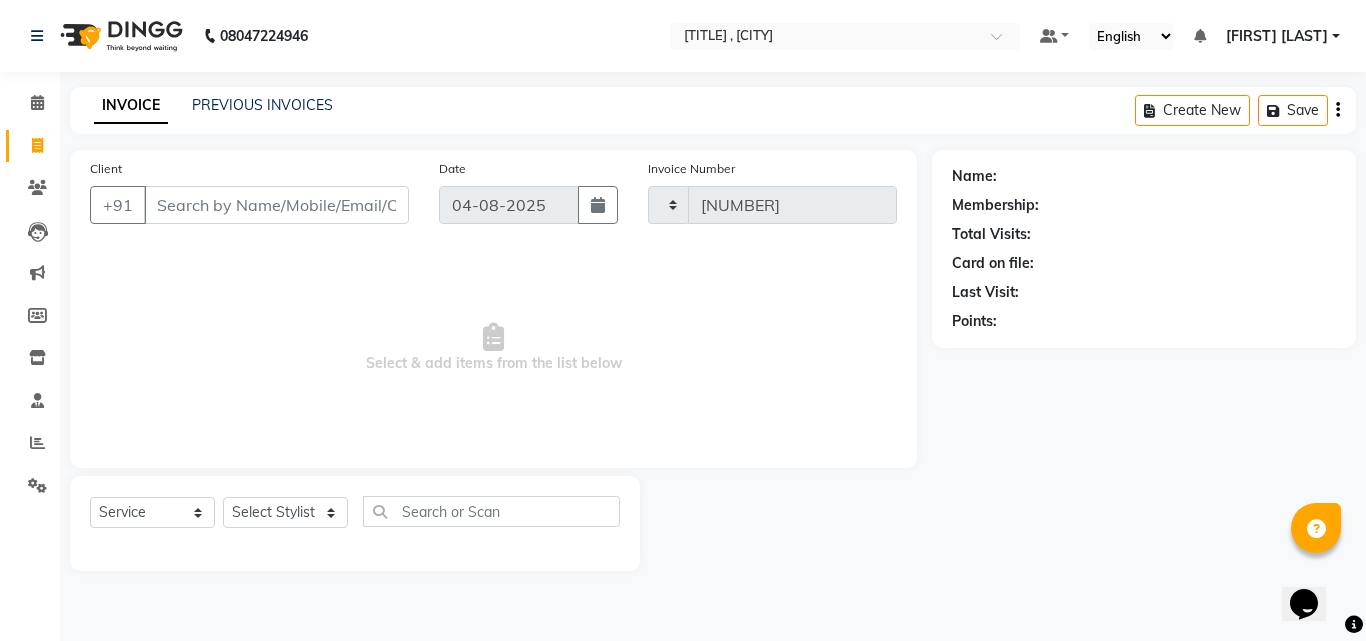 select on "[NUMBER]" 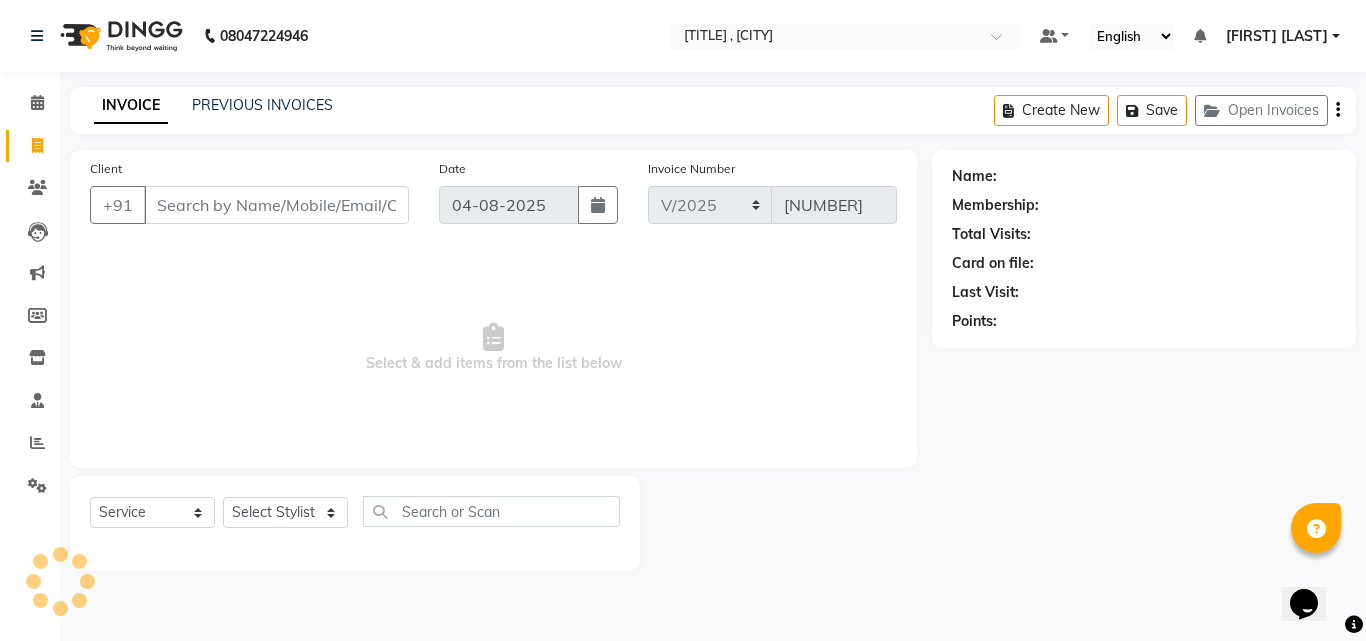 click on "PREVIOUS INVOICES" 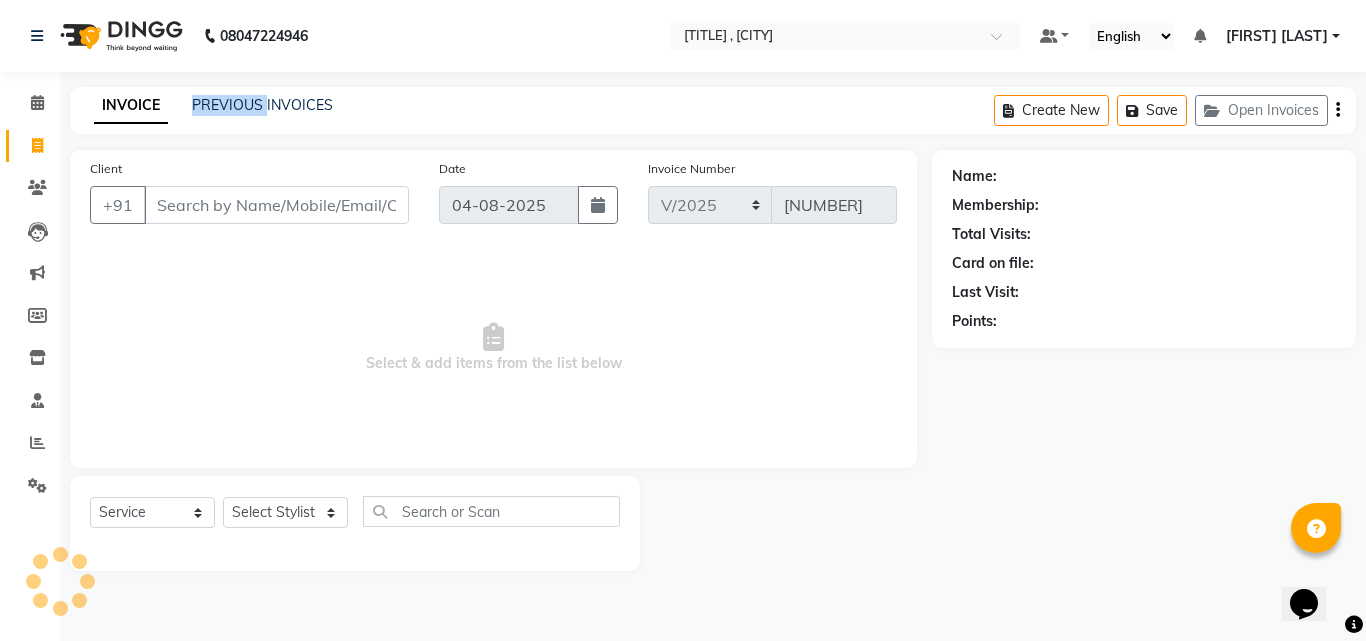 click on "PREVIOUS INVOICES" 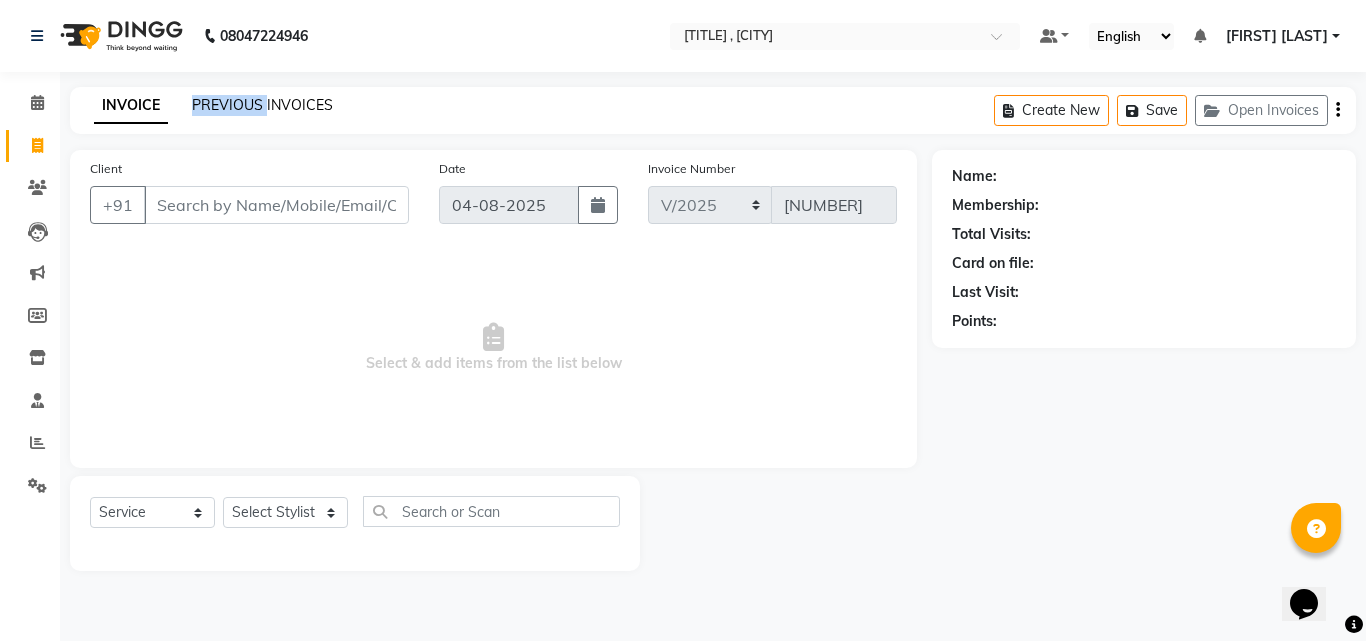 click on "PREVIOUS INVOICES" 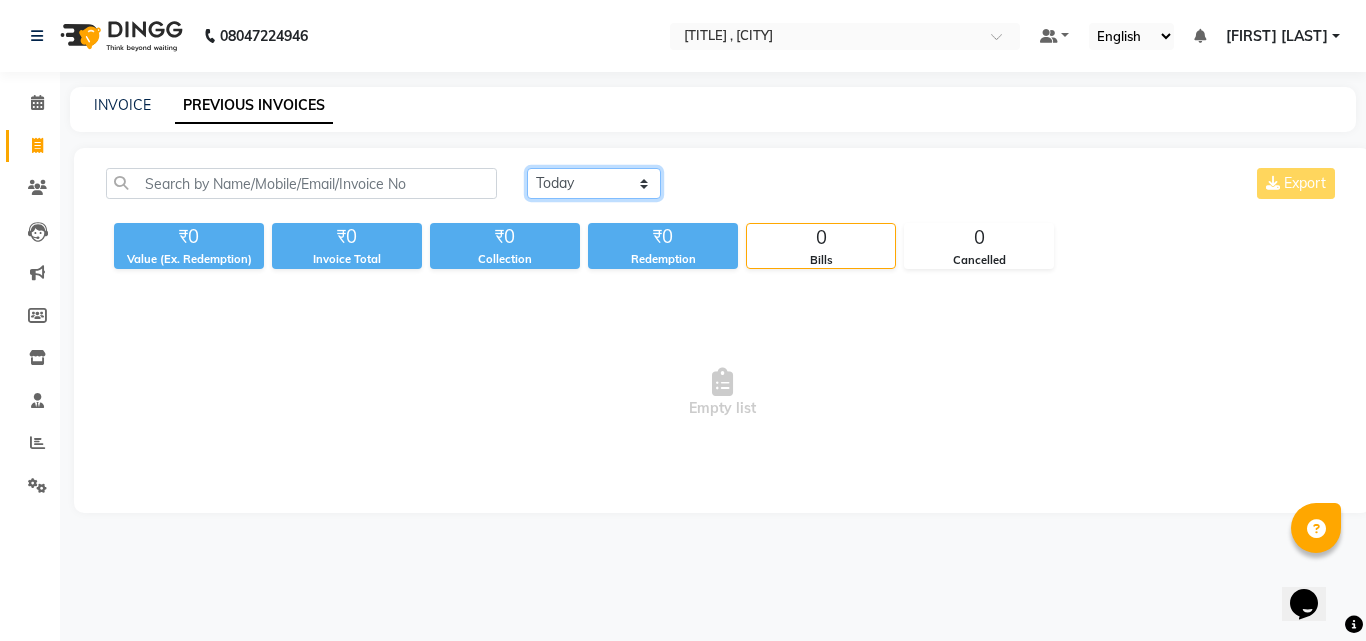 click on "Today Yesterday Custom Range" 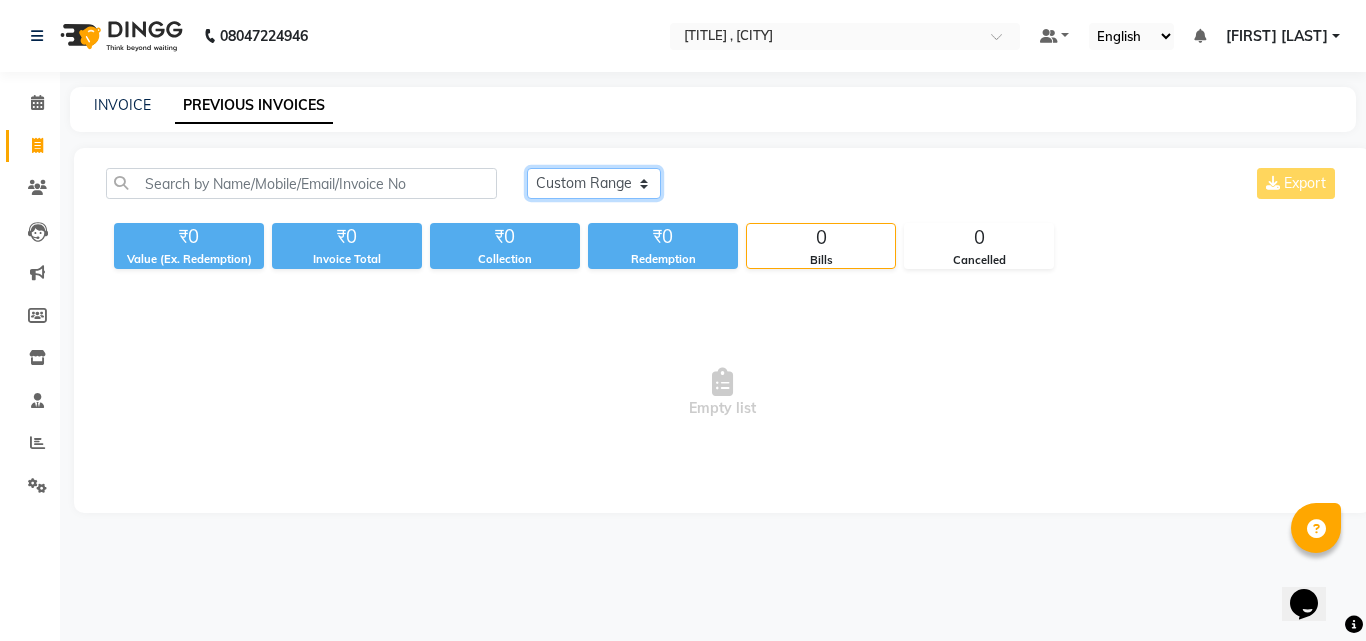 click on "Today Yesterday Custom Range" 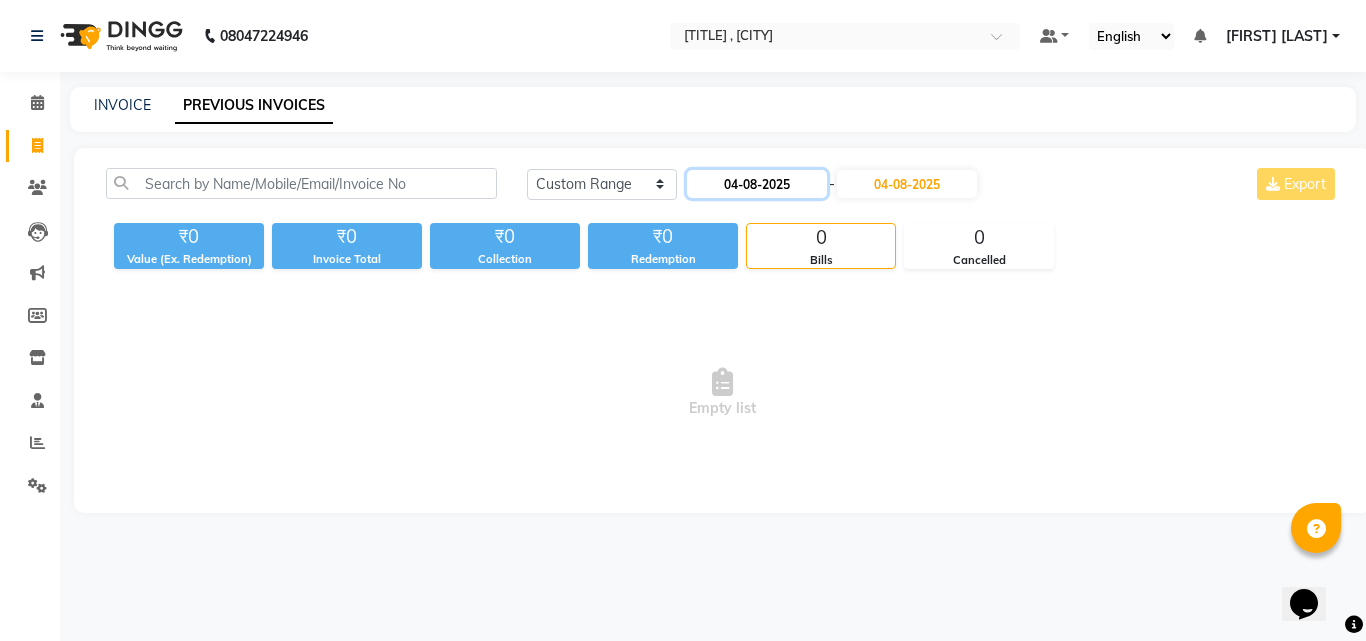 click on "04-08-2025" 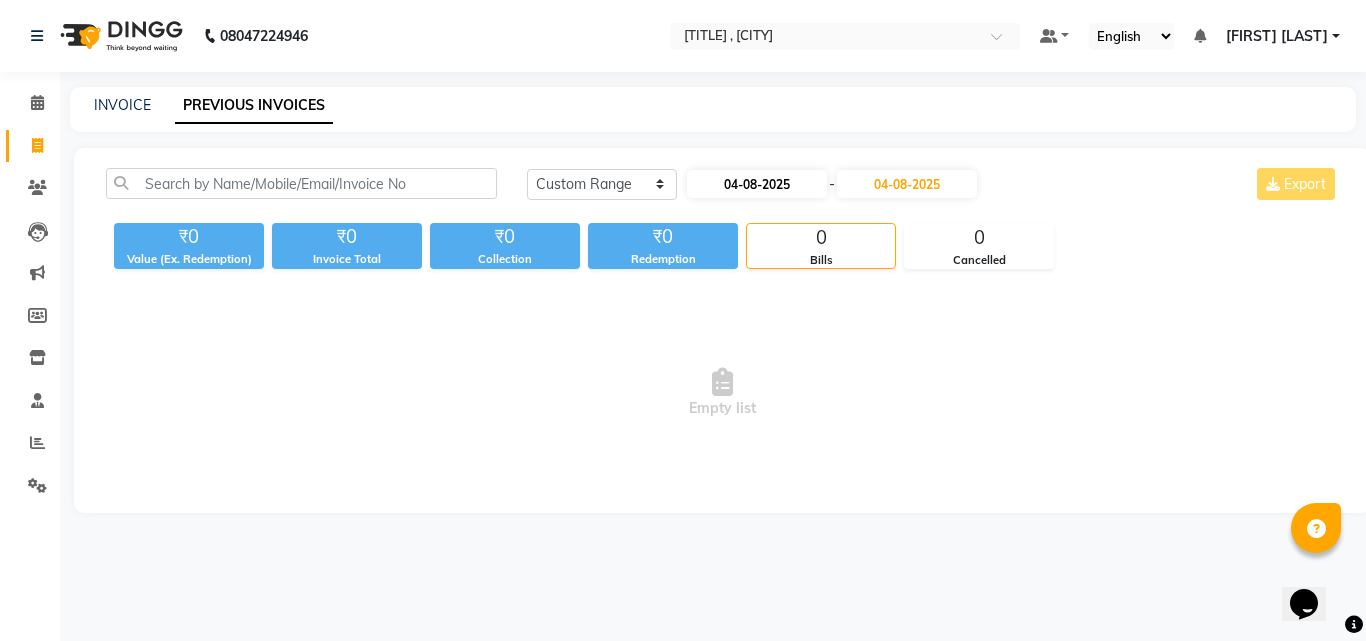 select on "8" 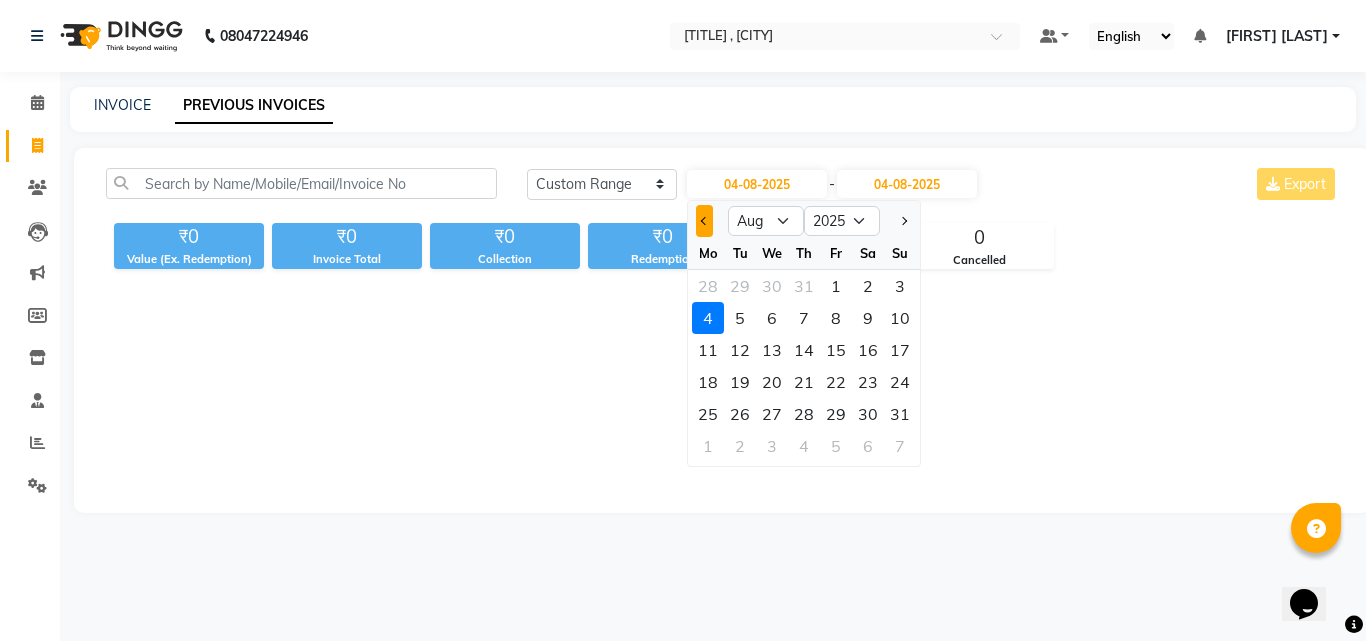 click 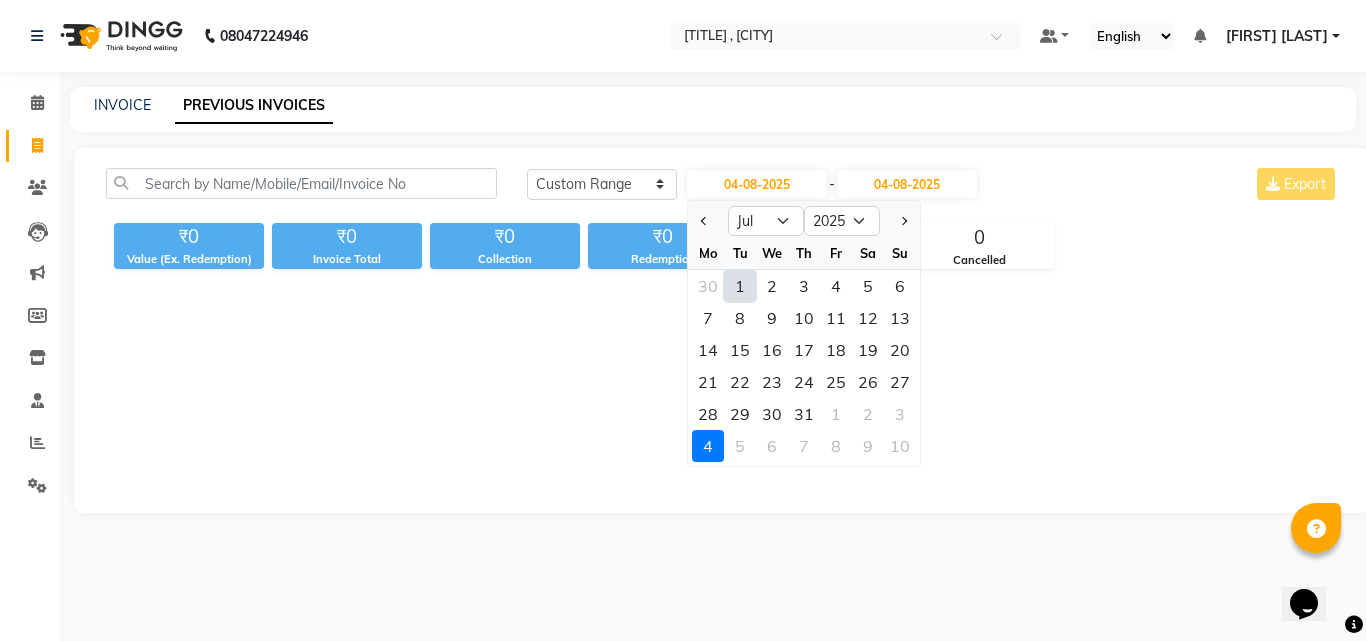click on "1" 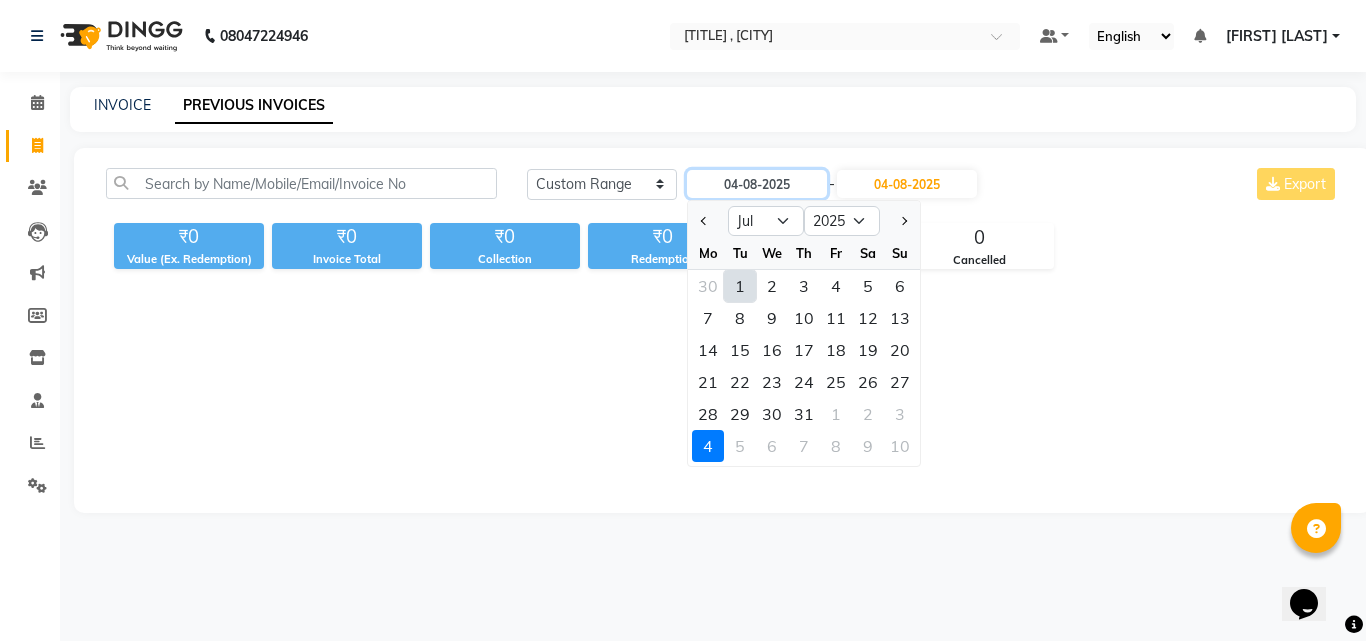 type on "01-07-2025" 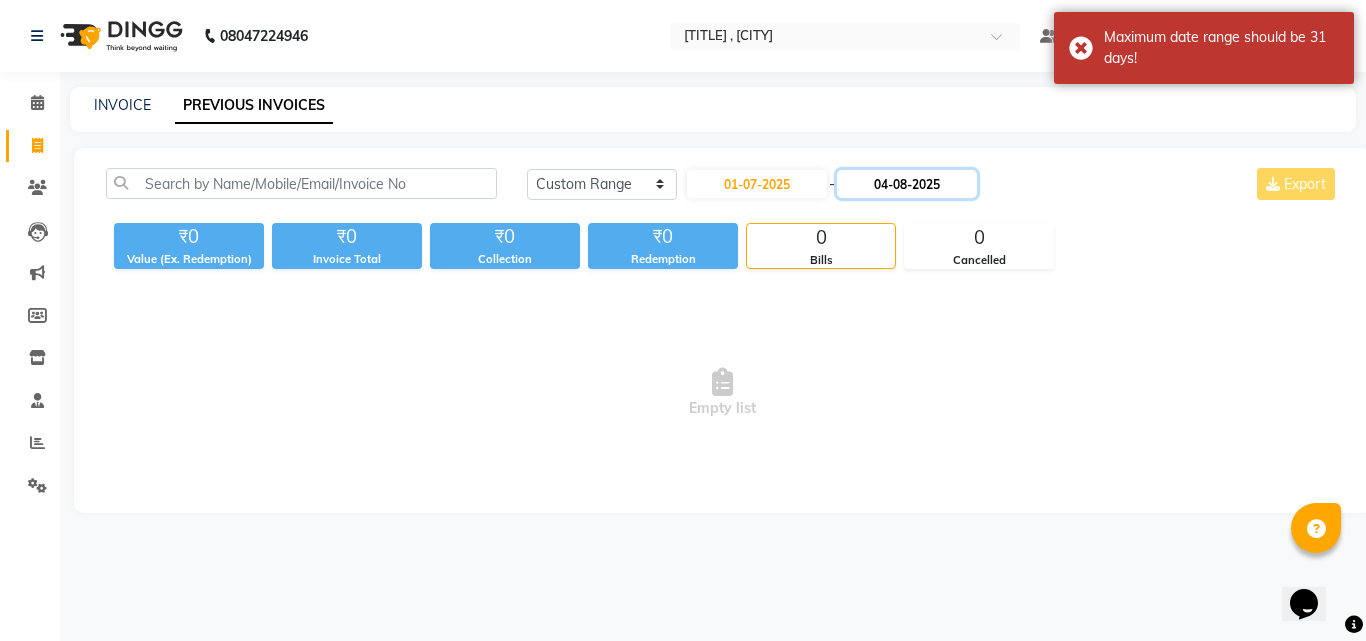 click on "04-08-2025" 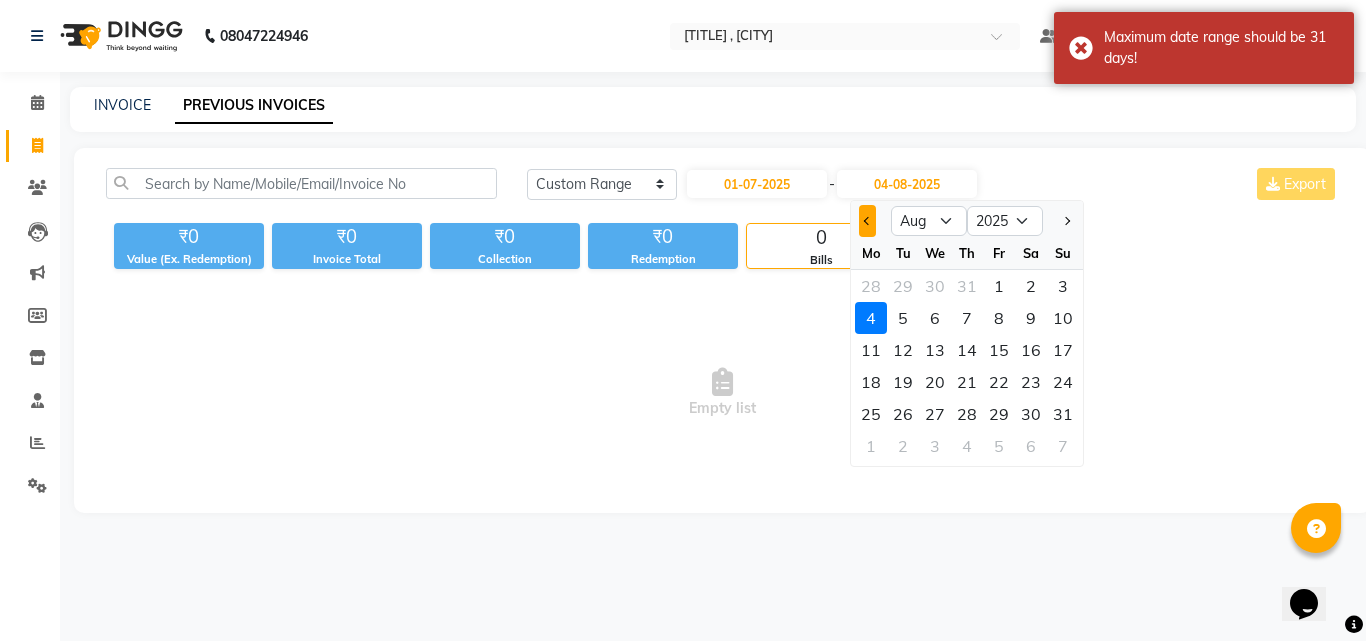 click 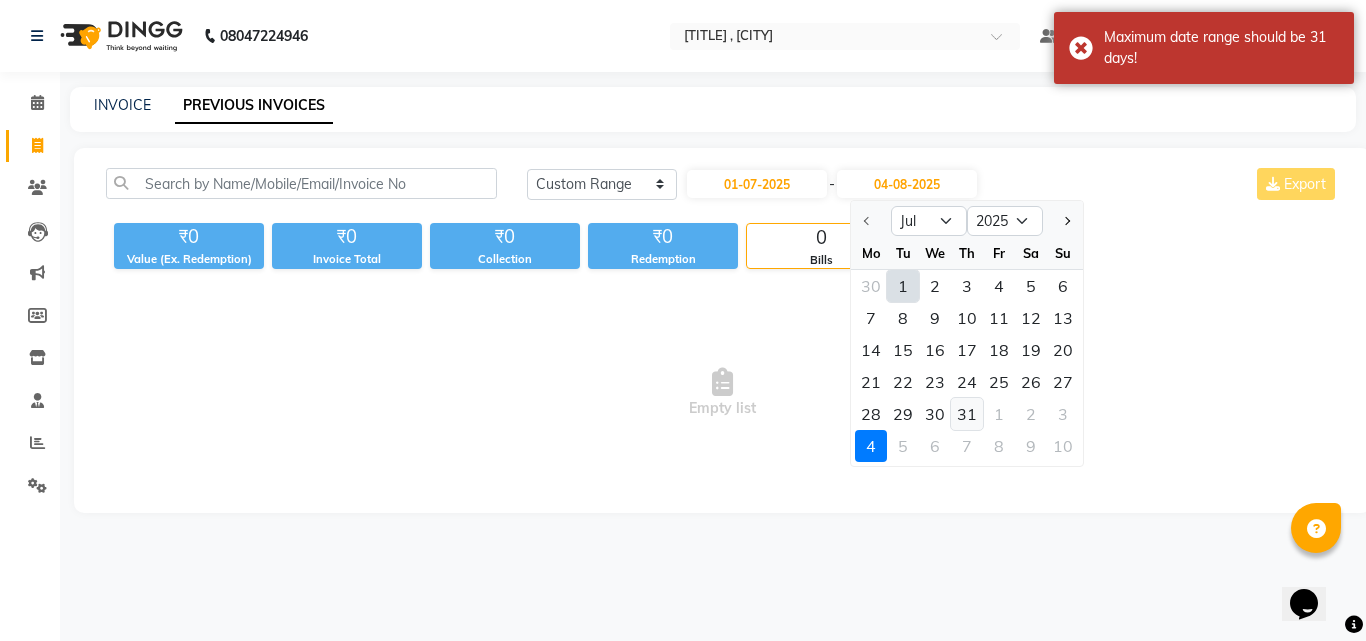 click on "31" 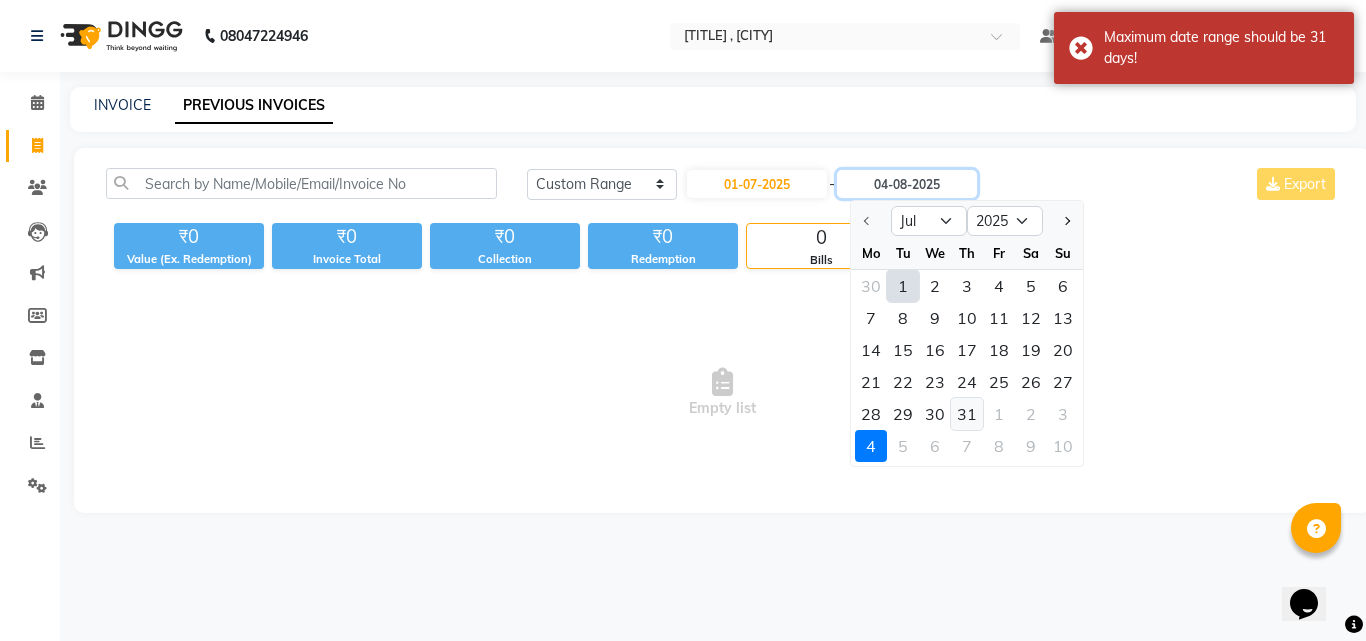 type on "31-07-2025" 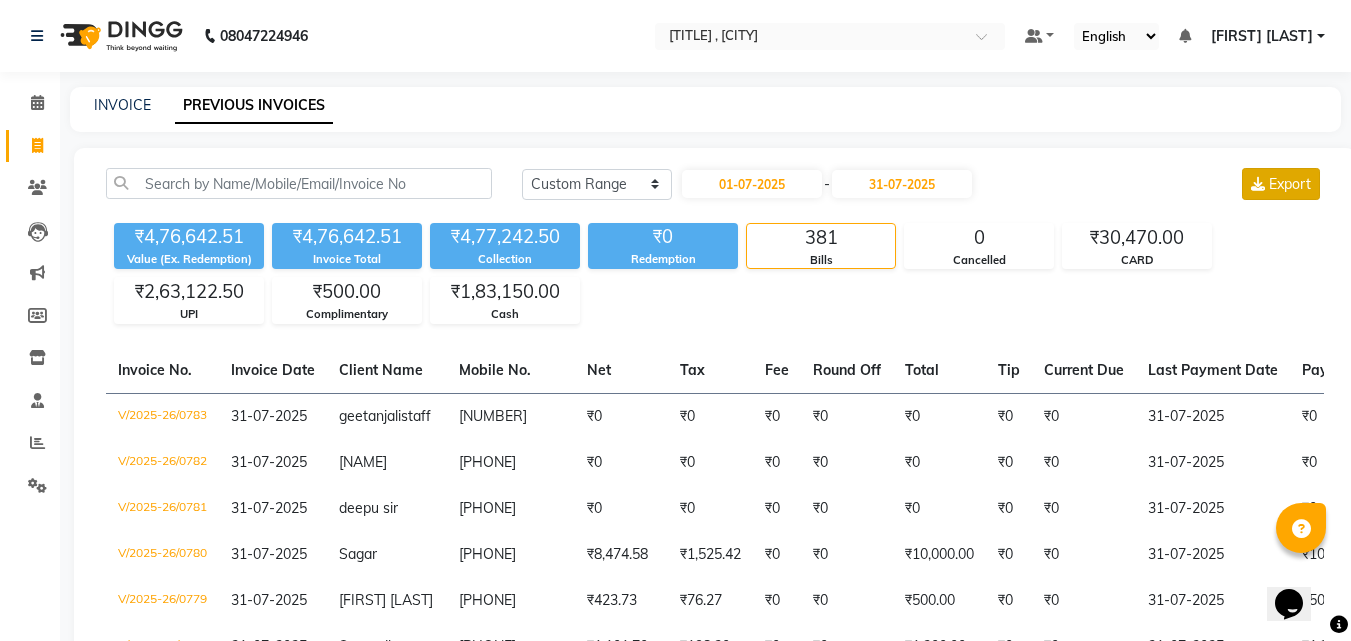 click on "Export" at bounding box center (1290, 184) 